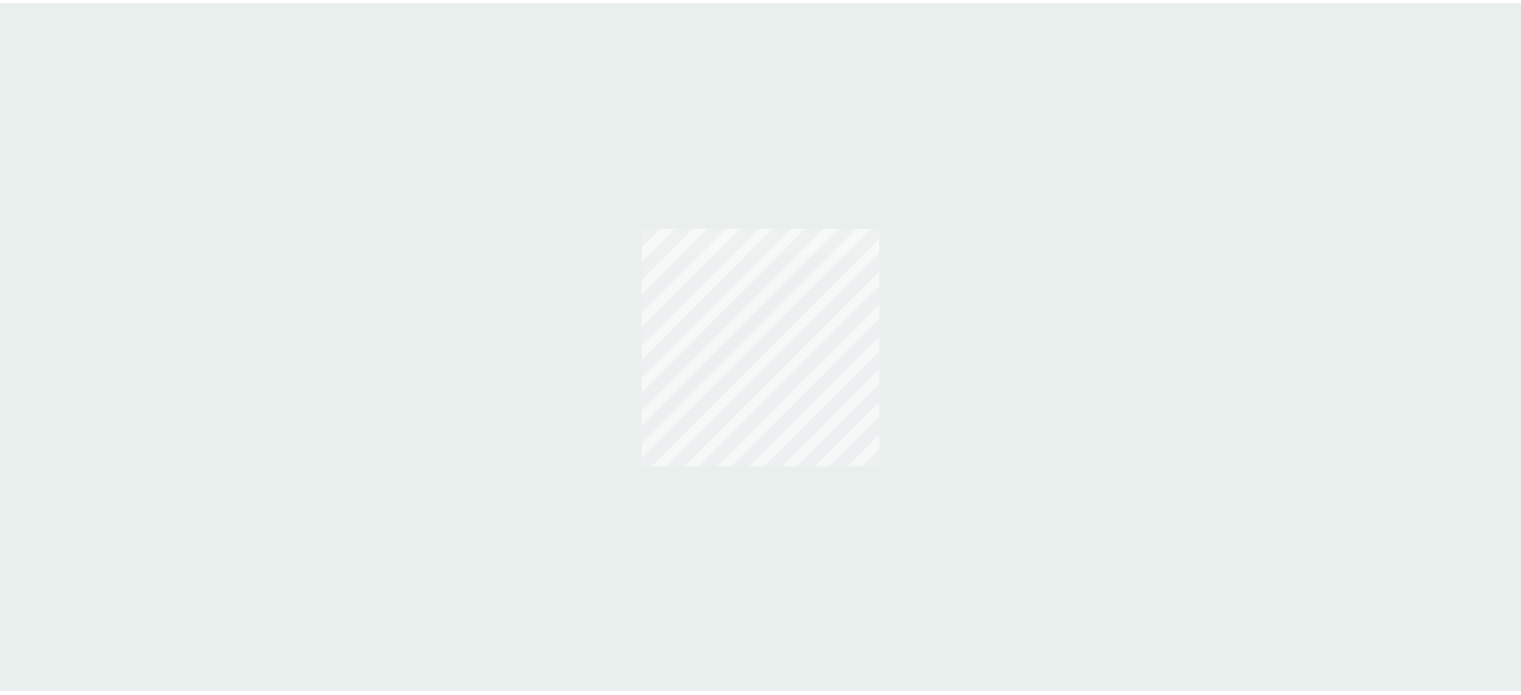 scroll, scrollTop: 0, scrollLeft: 0, axis: both 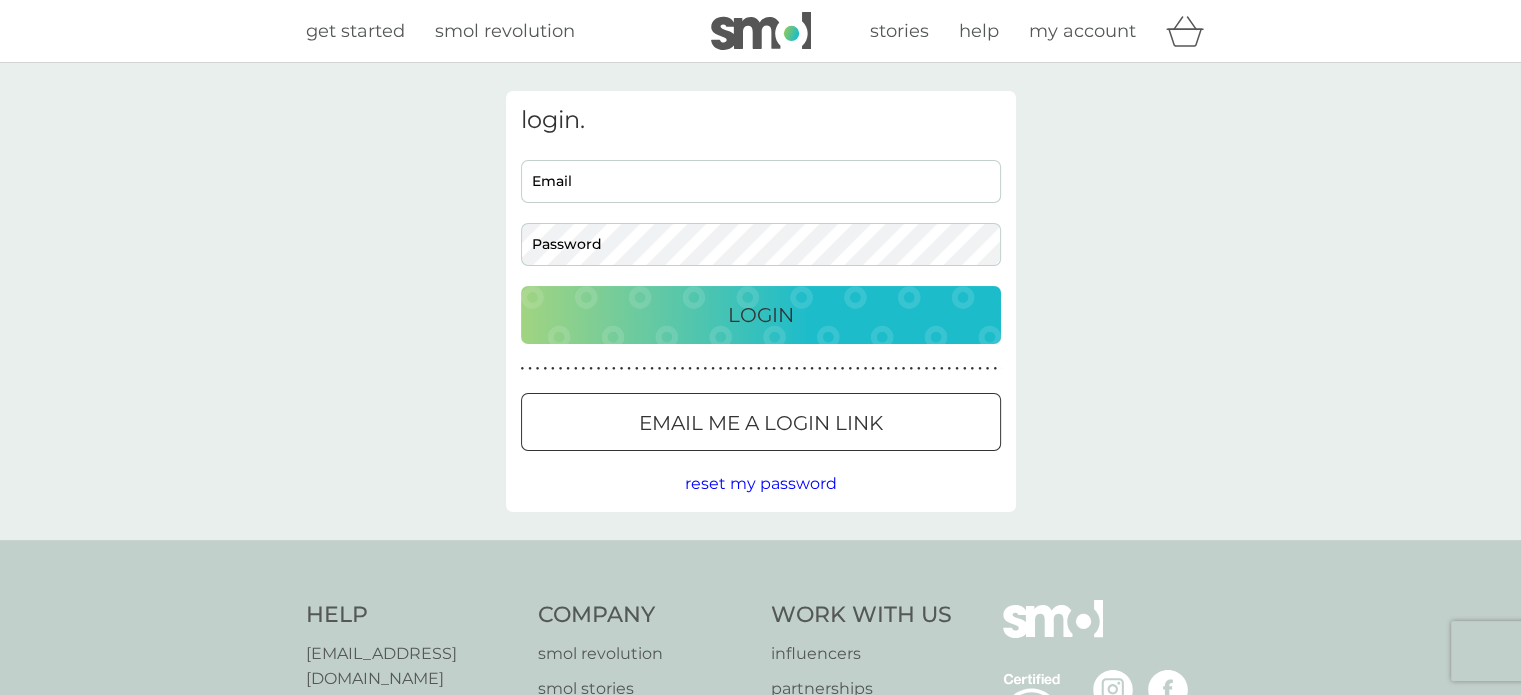 type on "rosmasterson@gmail.com" 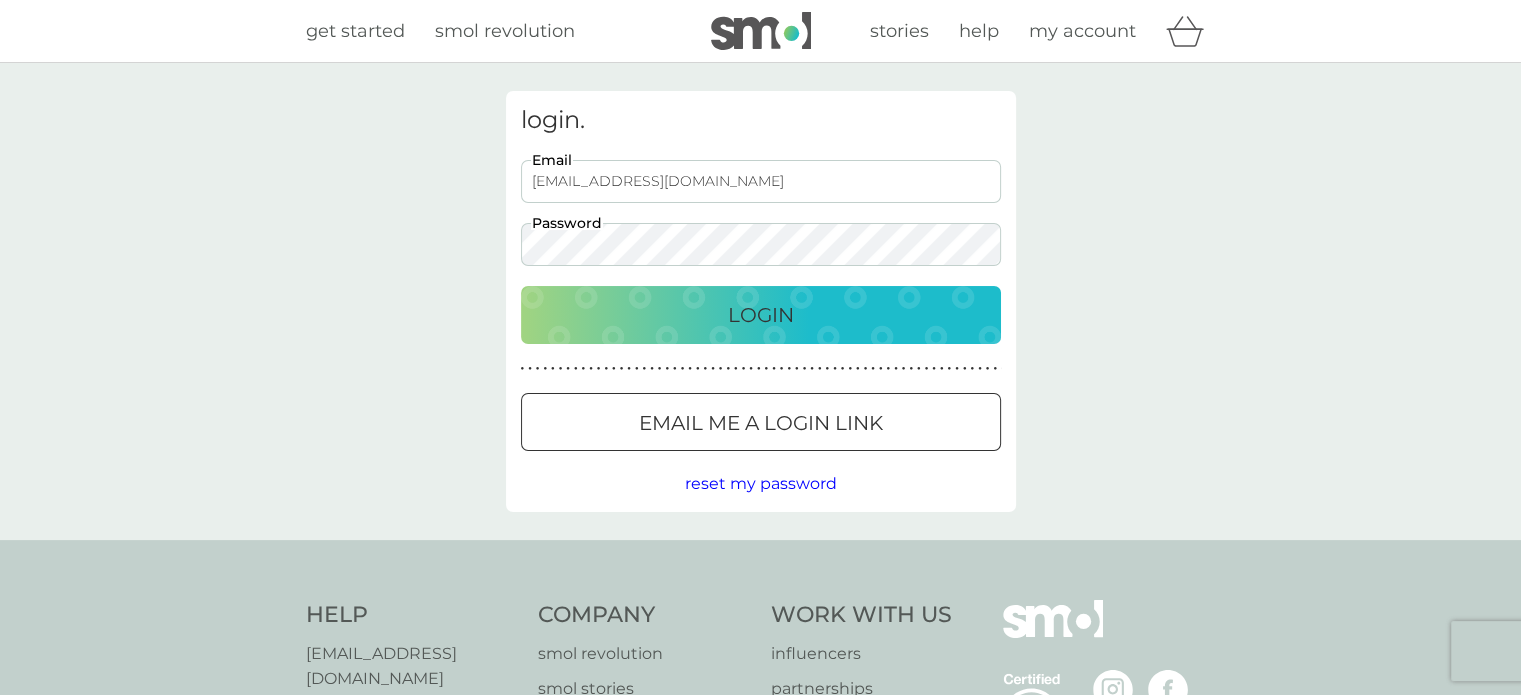 click on "Login" at bounding box center [761, 315] 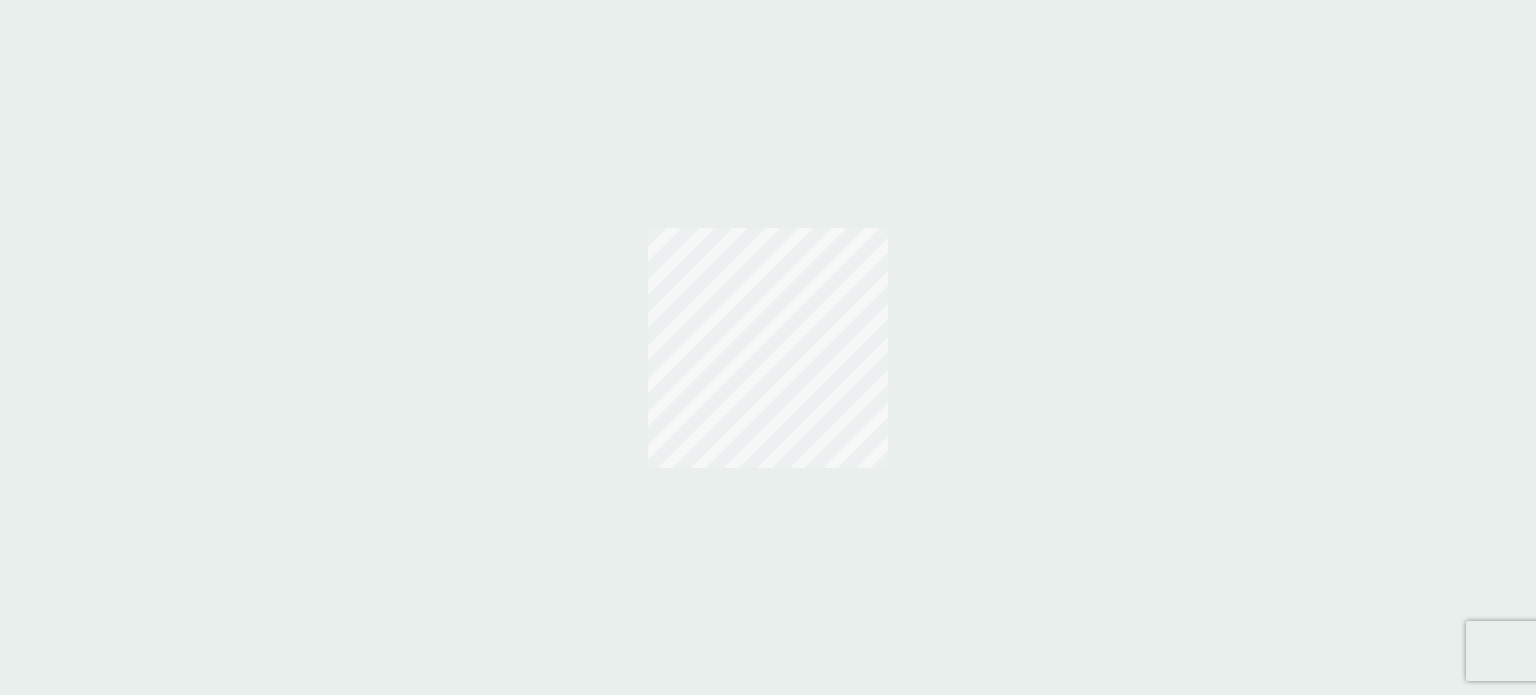 scroll, scrollTop: 0, scrollLeft: 0, axis: both 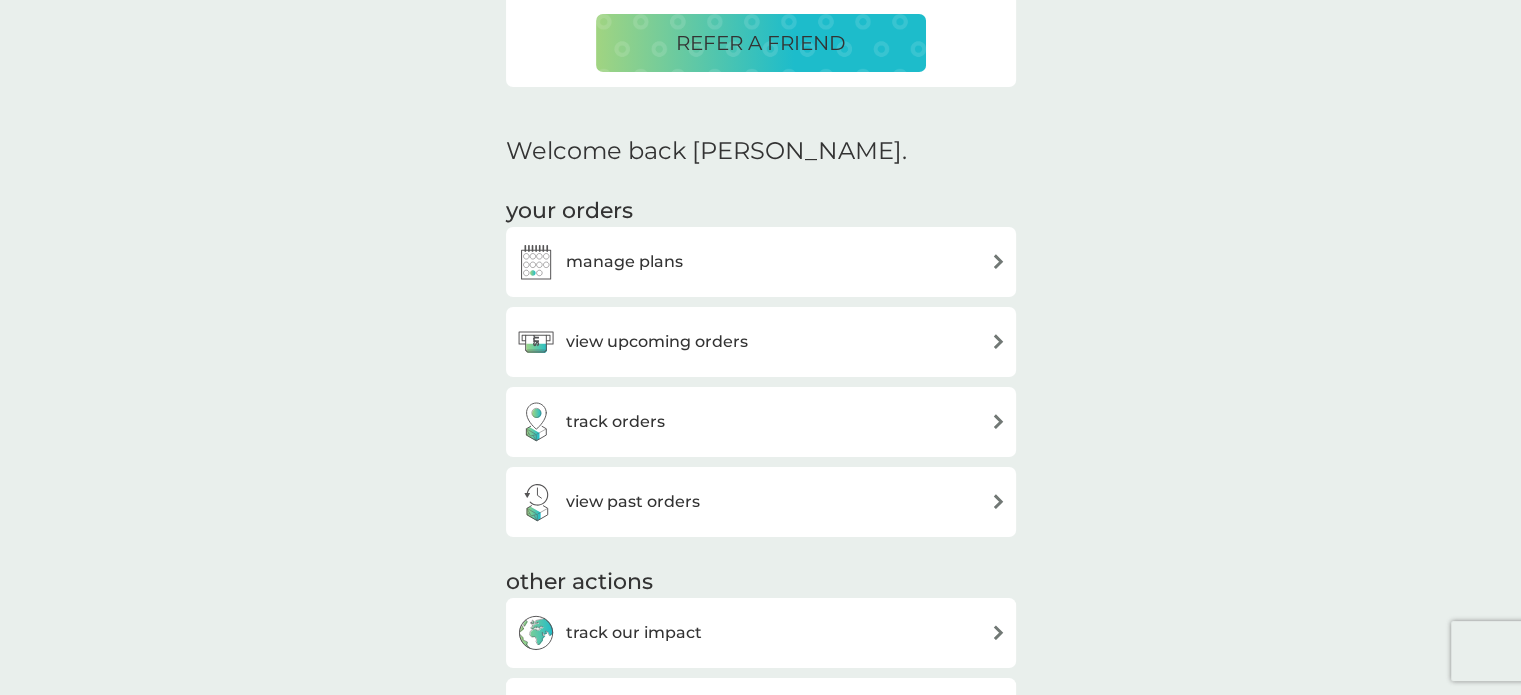 click at bounding box center [998, 261] 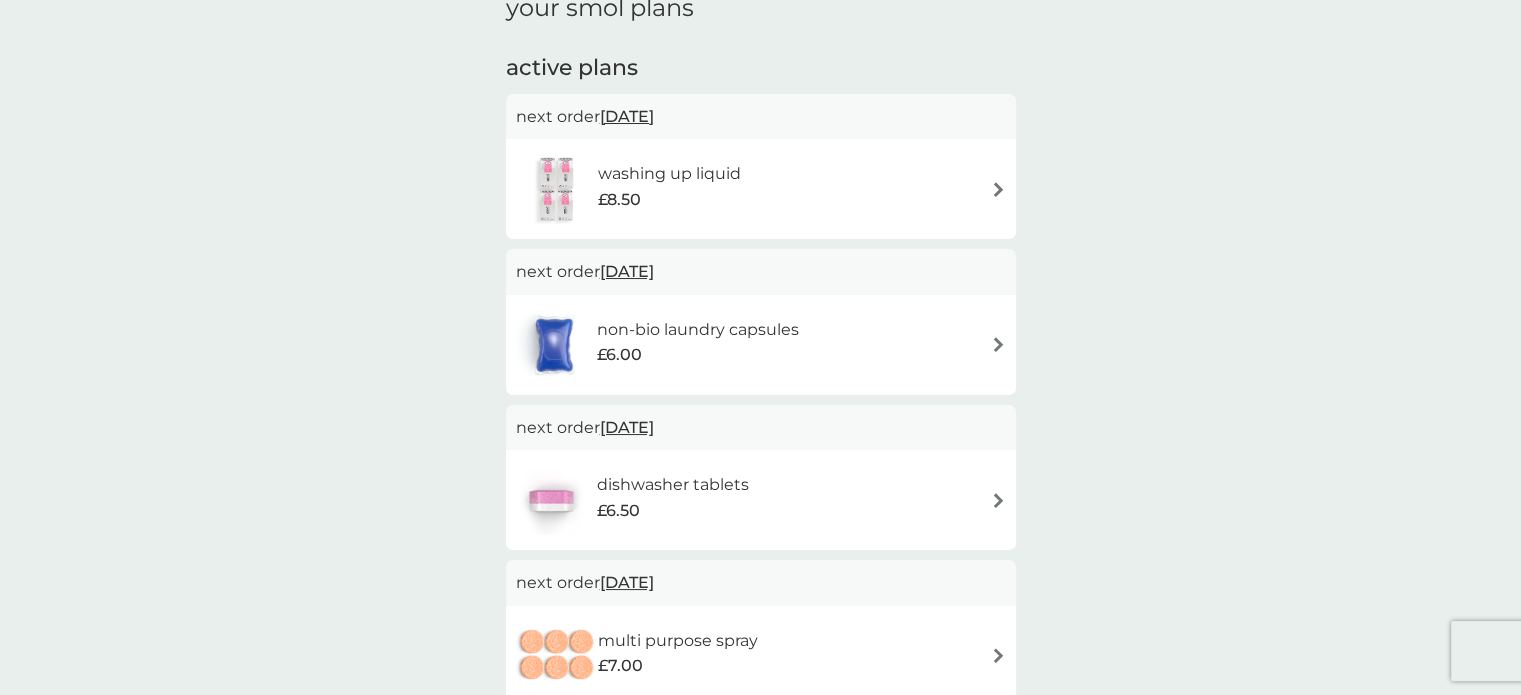 scroll, scrollTop: 100, scrollLeft: 0, axis: vertical 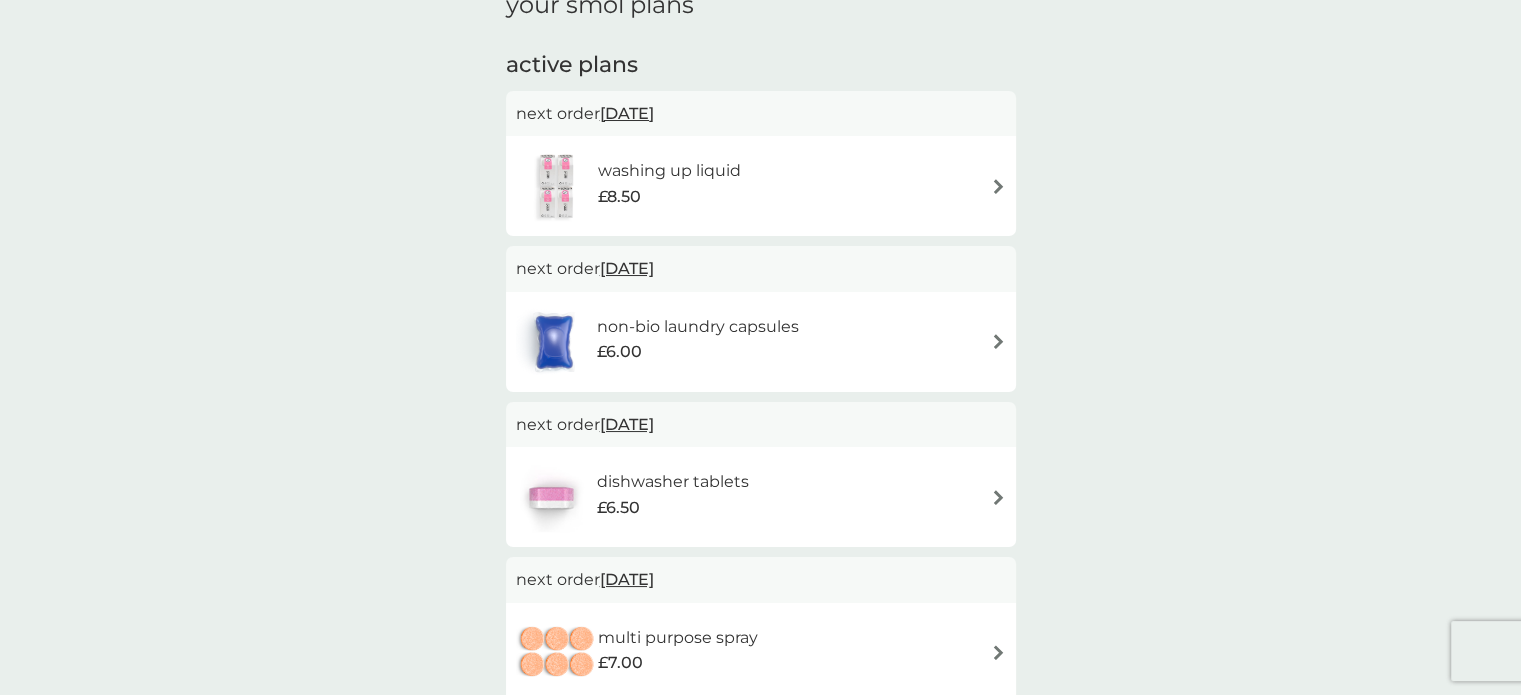 click on "washing up liquid" at bounding box center (669, 171) 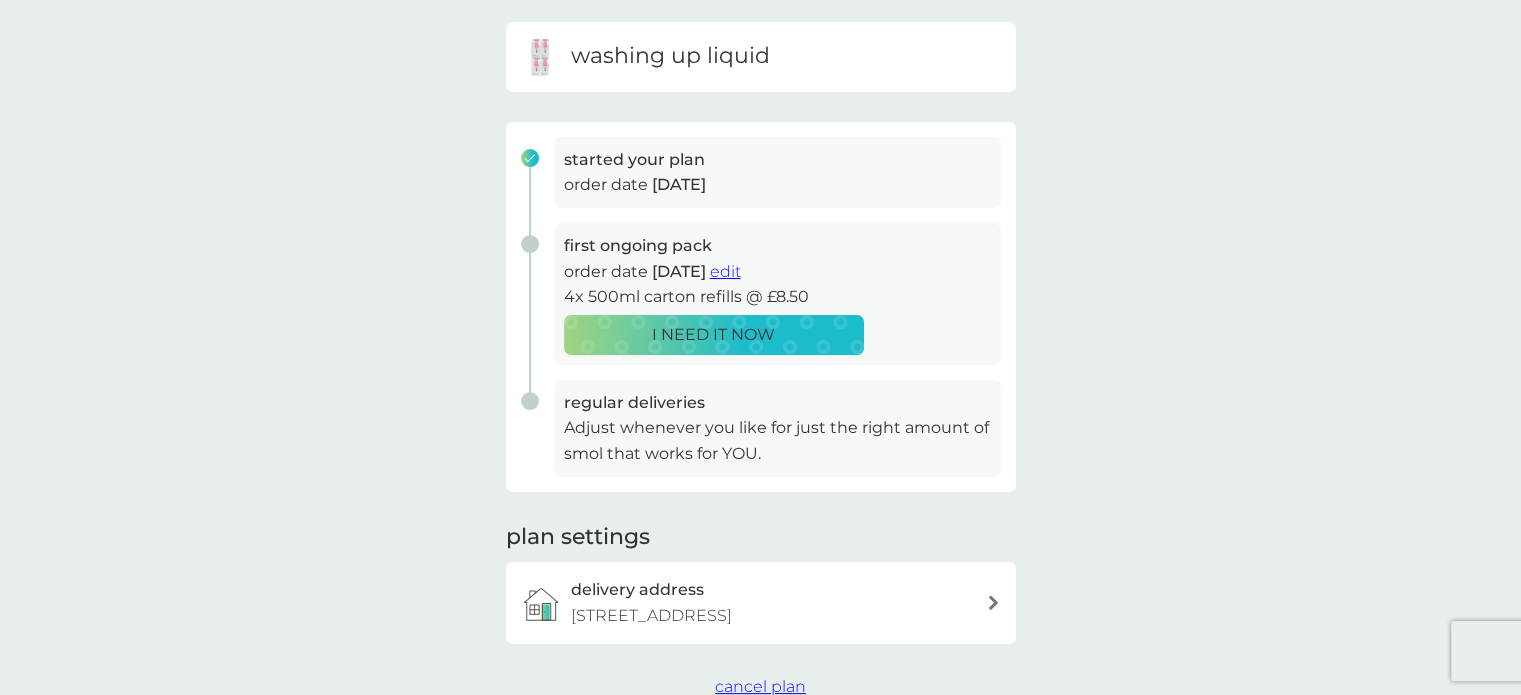 scroll, scrollTop: 200, scrollLeft: 0, axis: vertical 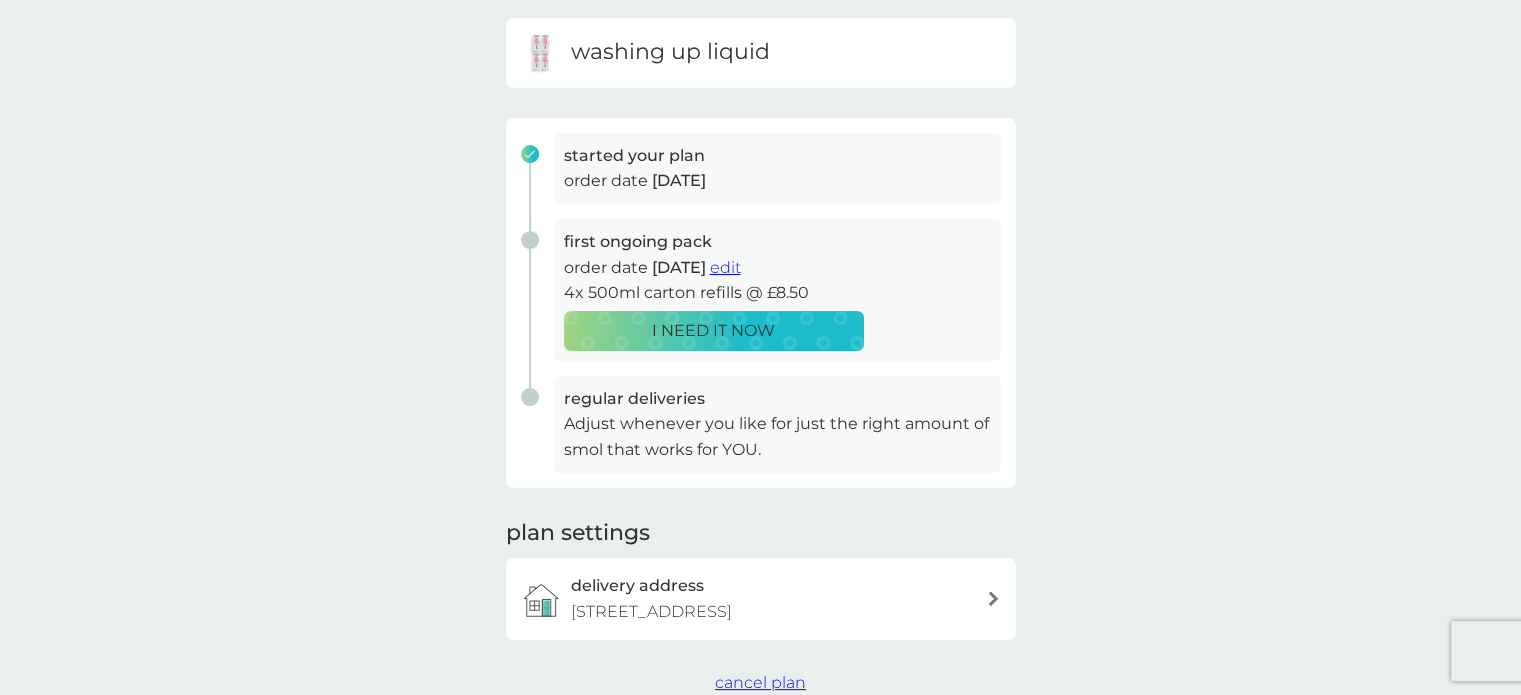 click on "edit" at bounding box center (725, 267) 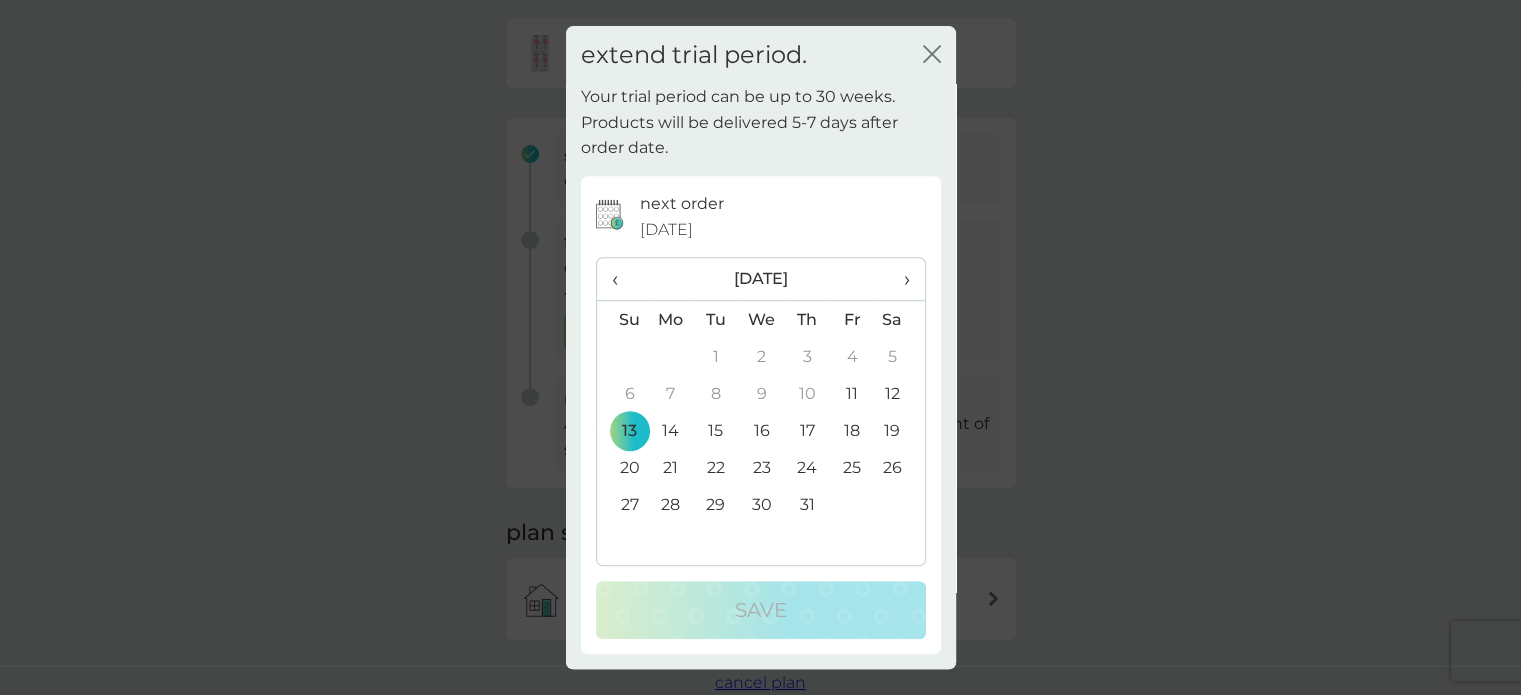 click on "›" at bounding box center [899, 279] 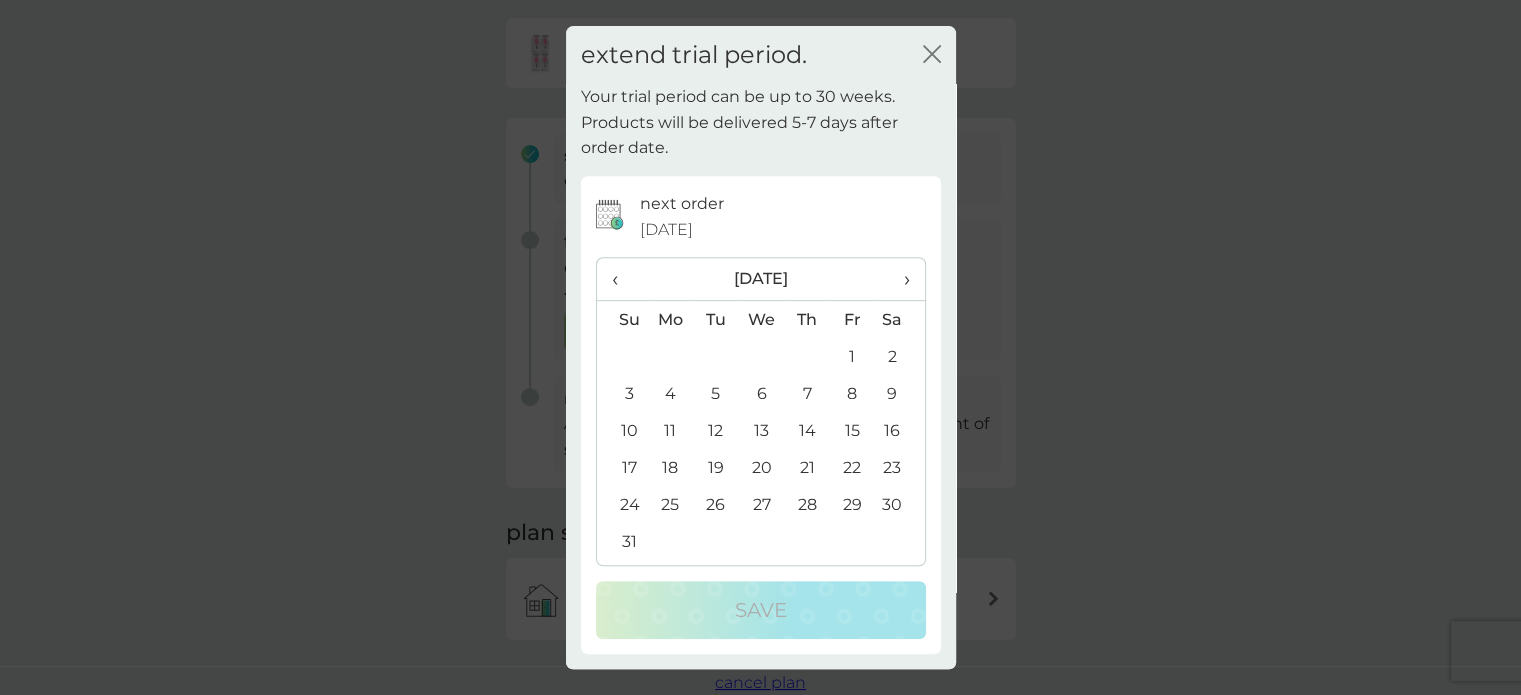click on "31" at bounding box center (622, 541) 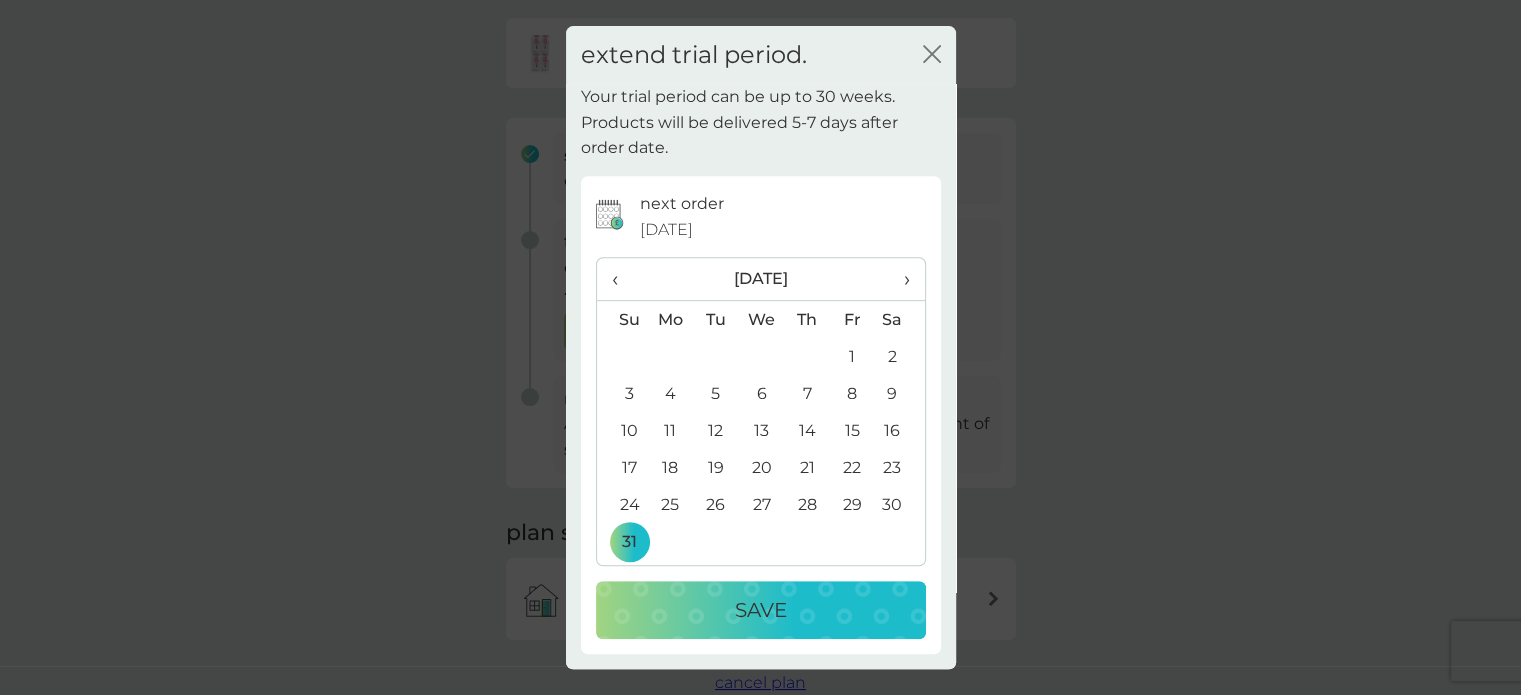 click on "Save" at bounding box center [761, 610] 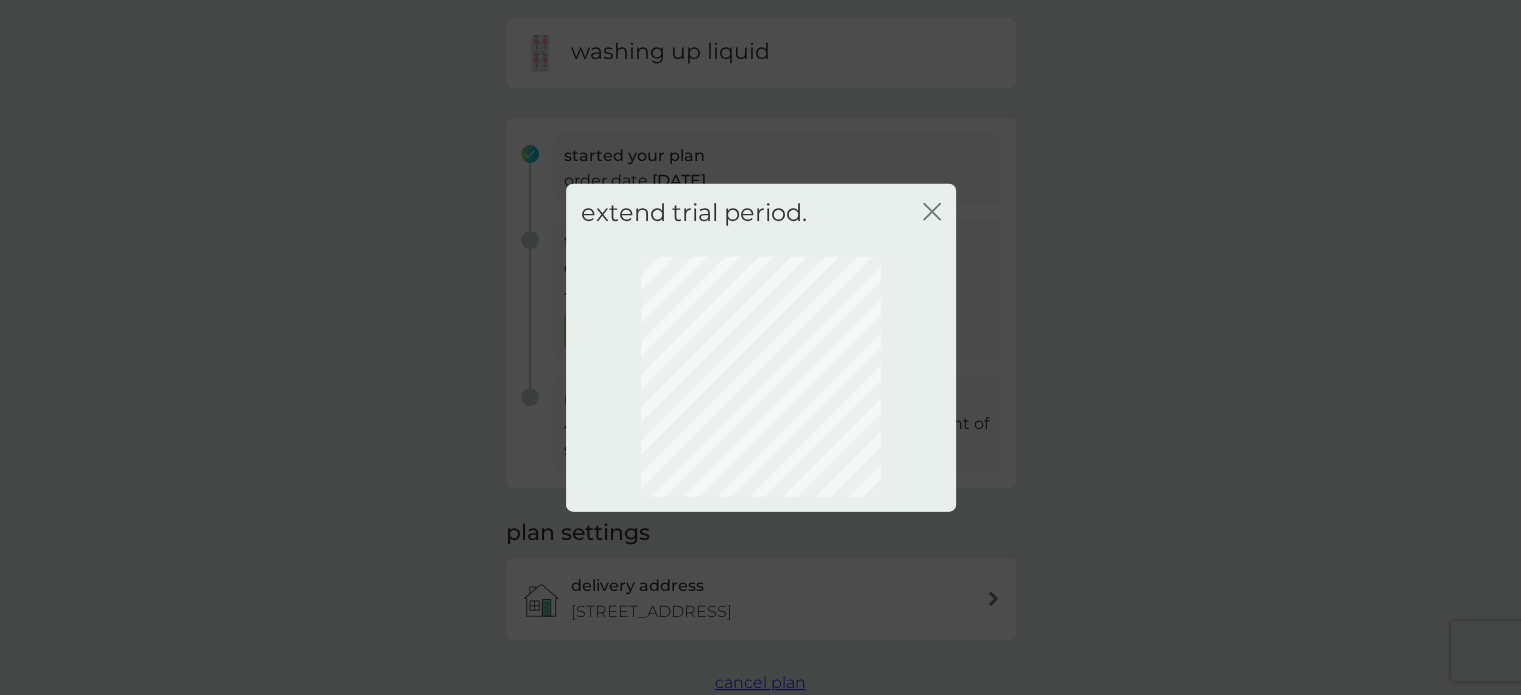 scroll, scrollTop: 143, scrollLeft: 0, axis: vertical 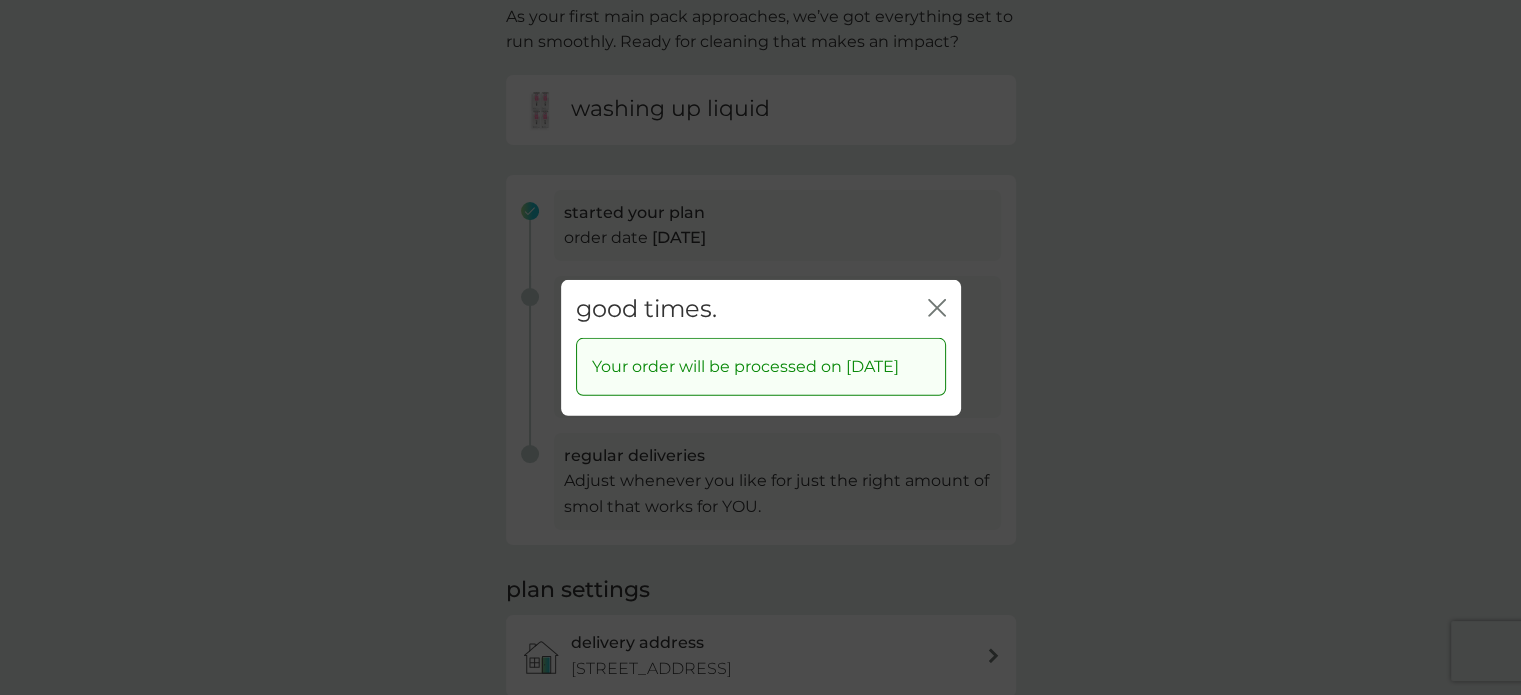 click on "close" 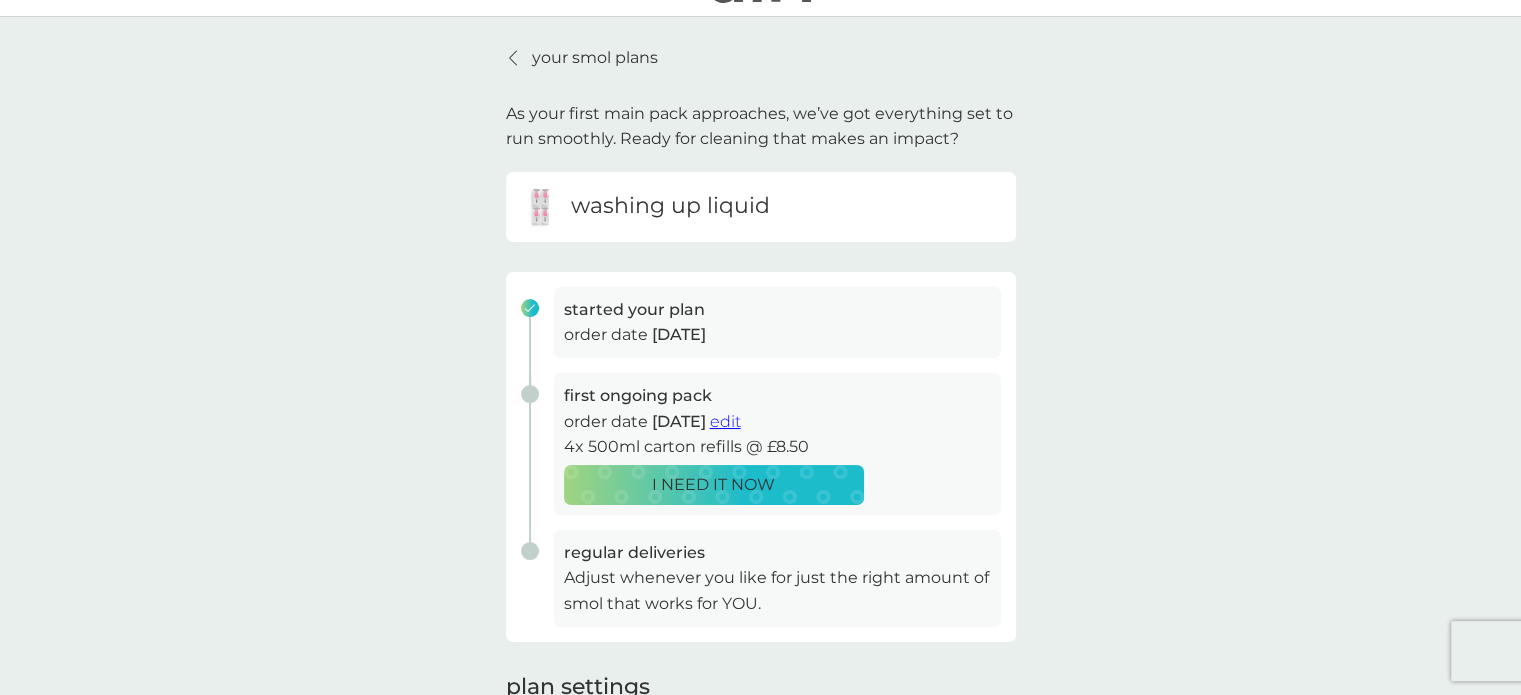 scroll, scrollTop: 43, scrollLeft: 0, axis: vertical 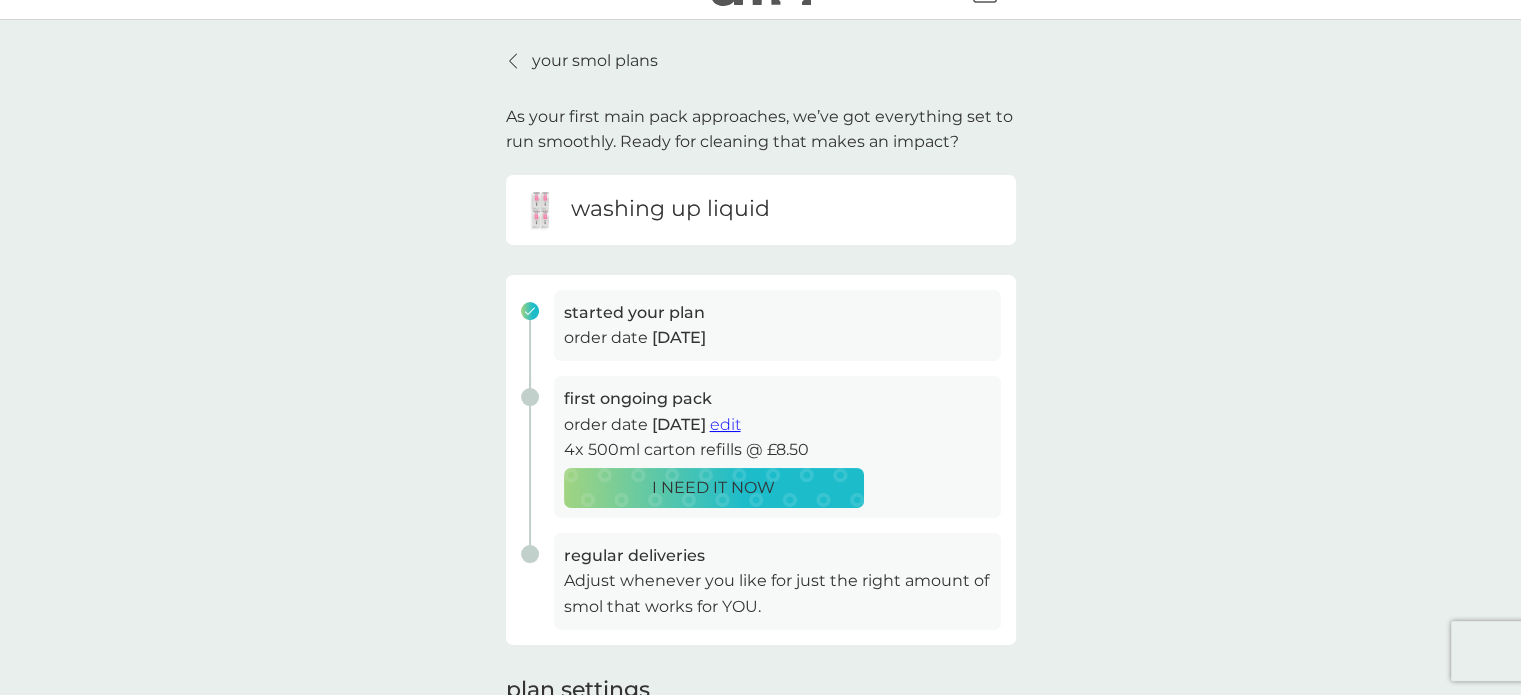 click 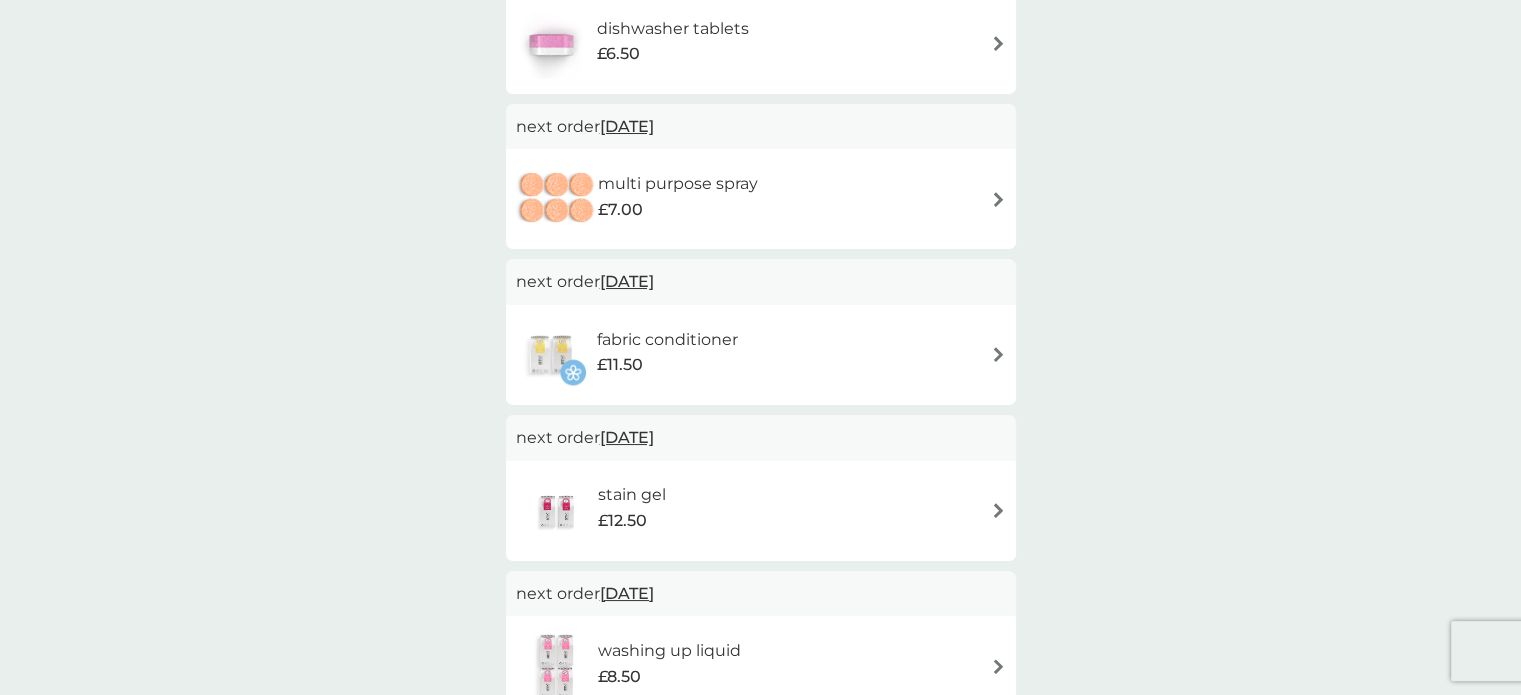 scroll, scrollTop: 400, scrollLeft: 0, axis: vertical 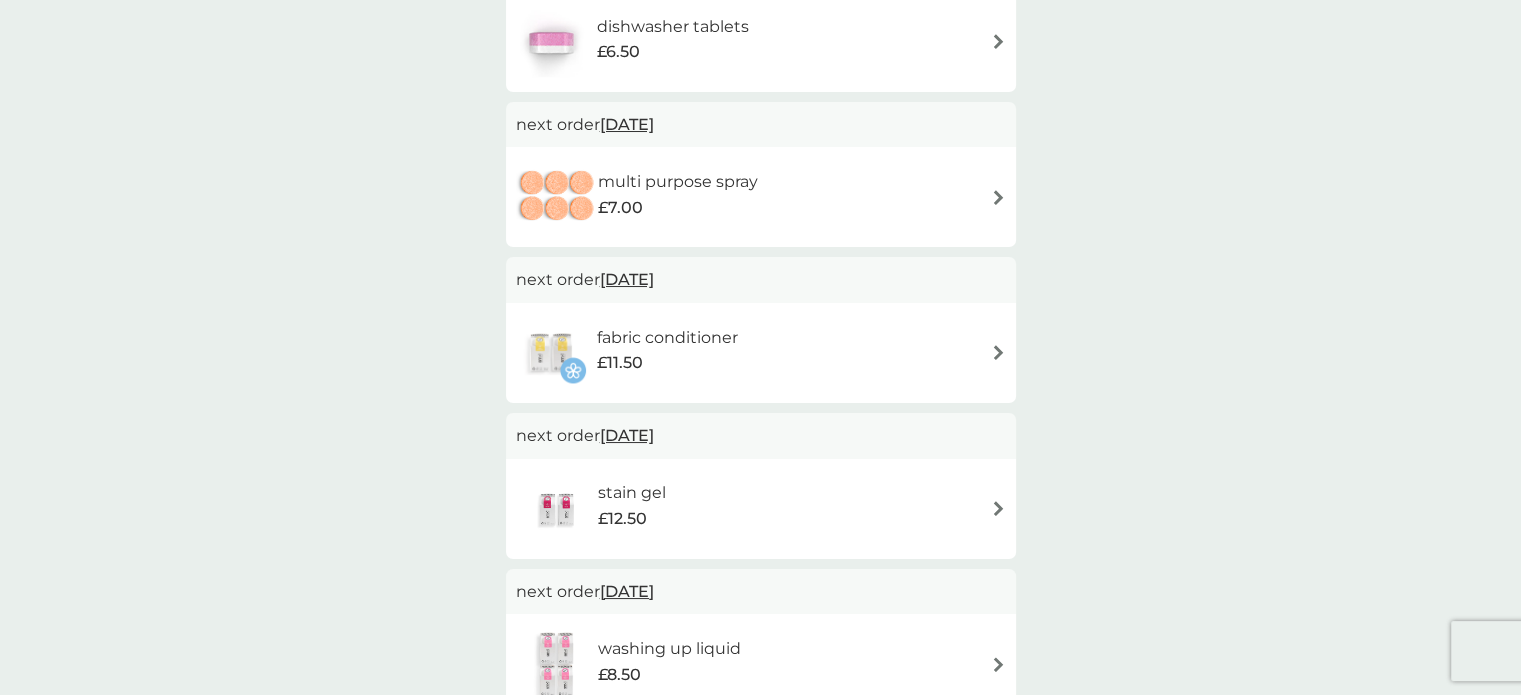 click at bounding box center (998, 352) 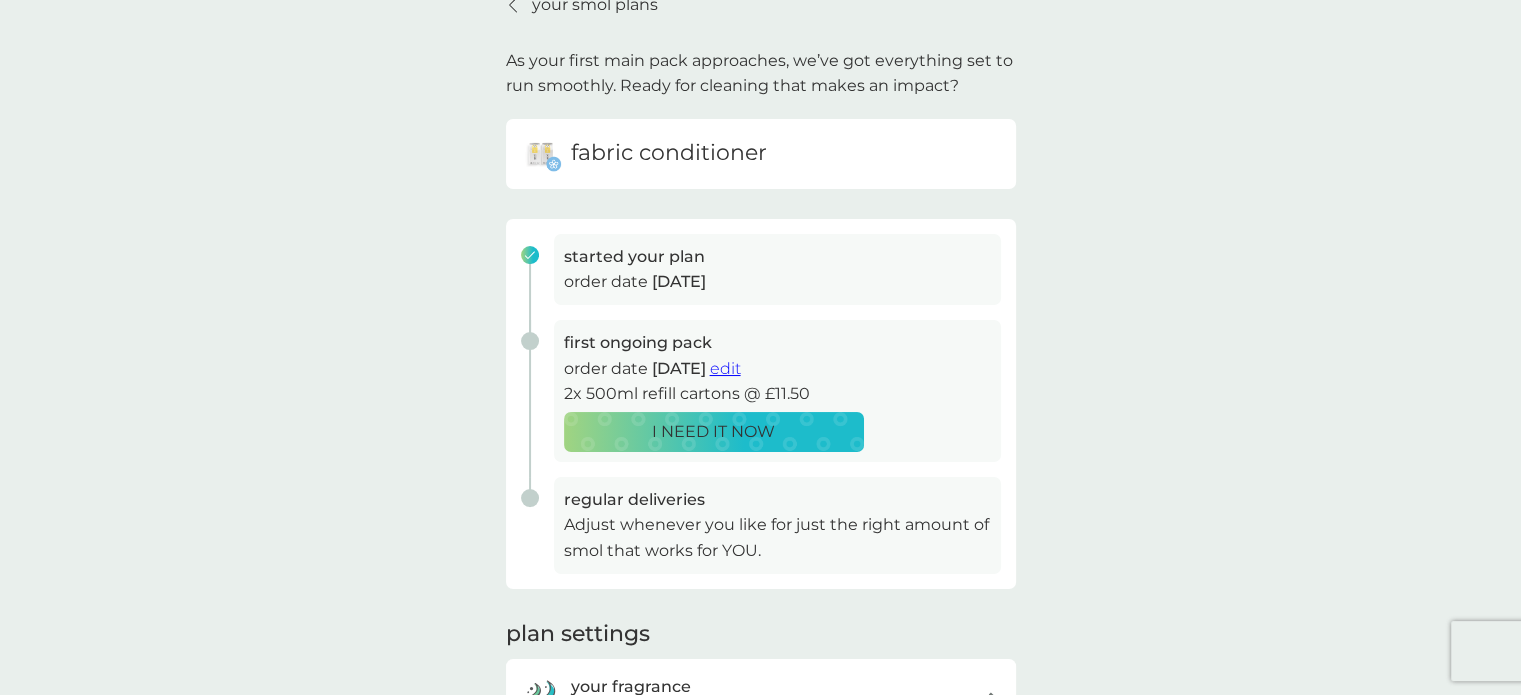 scroll, scrollTop: 100, scrollLeft: 0, axis: vertical 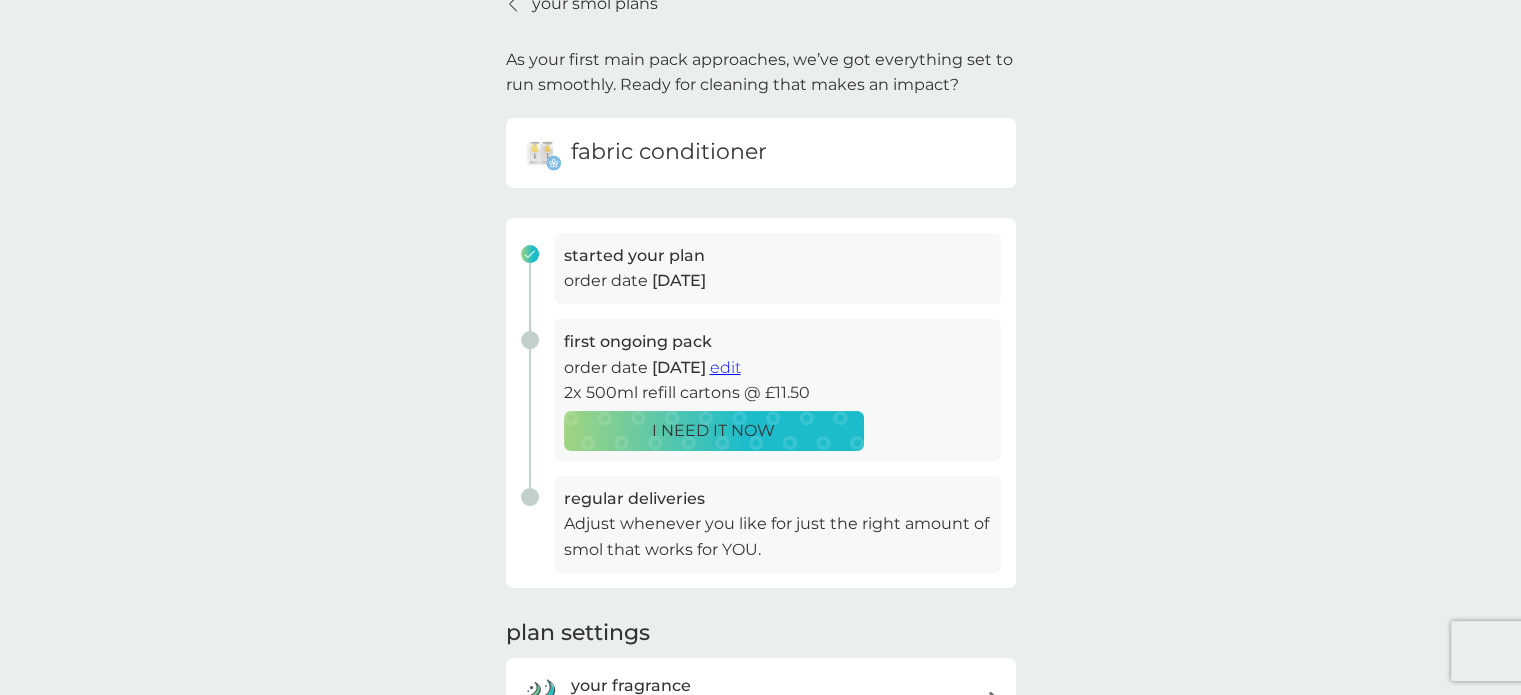 click on "edit" at bounding box center [725, 367] 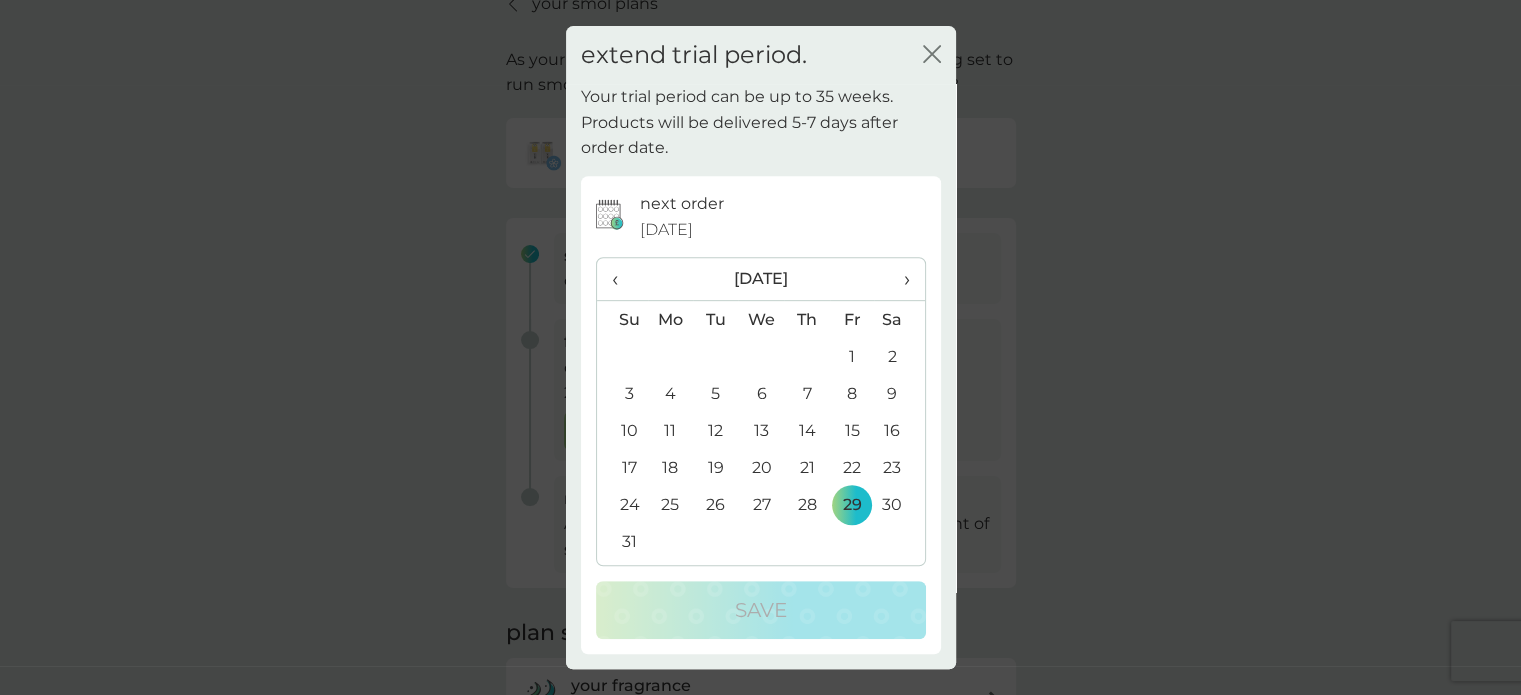 click on "›" at bounding box center [899, 279] 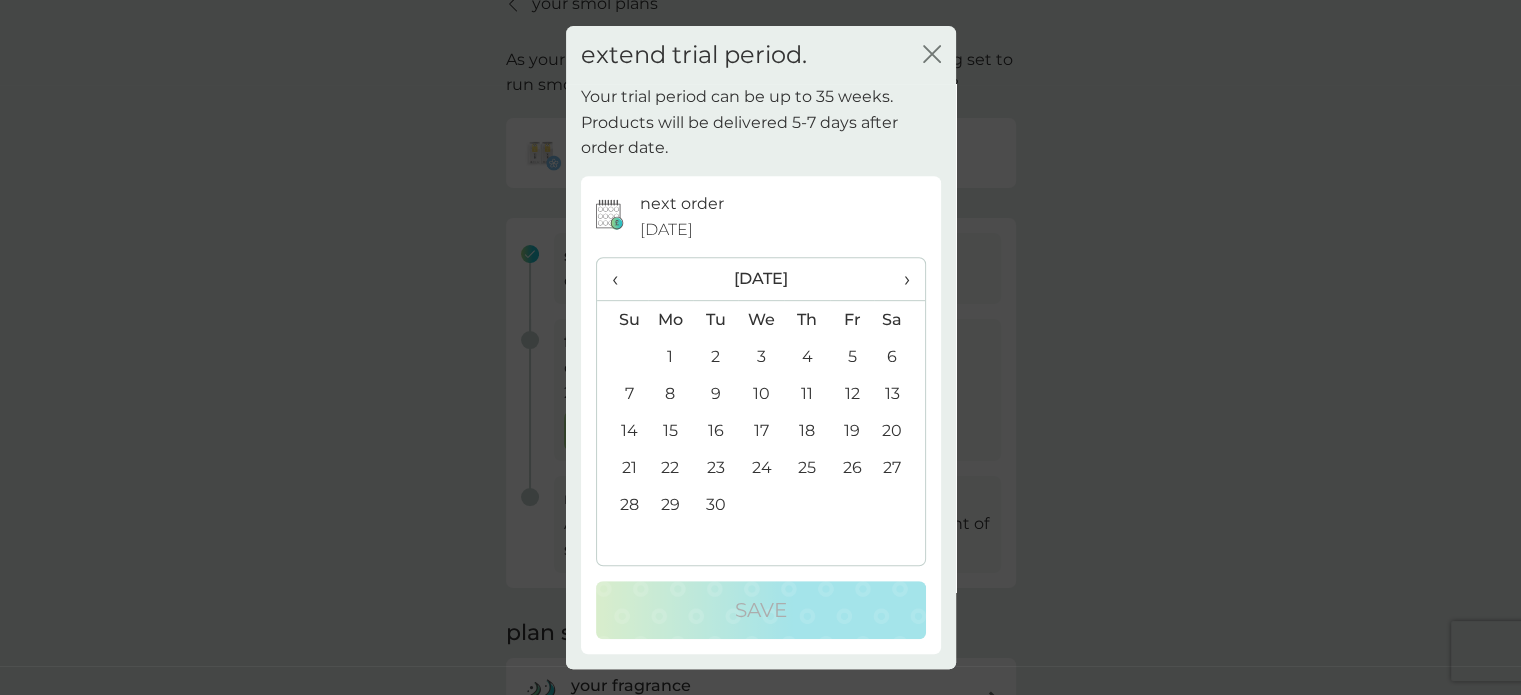 click on "30" at bounding box center [715, 504] 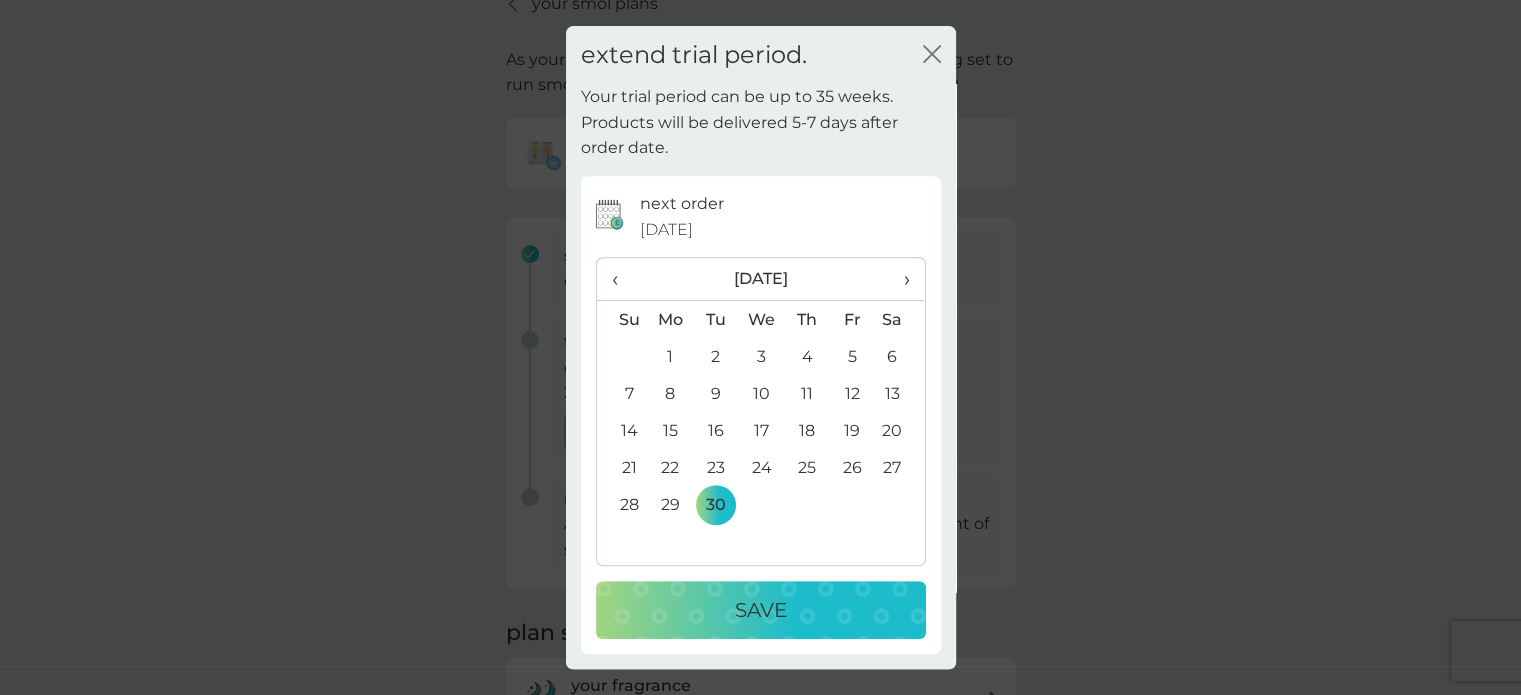 click on "Save" at bounding box center [761, 610] 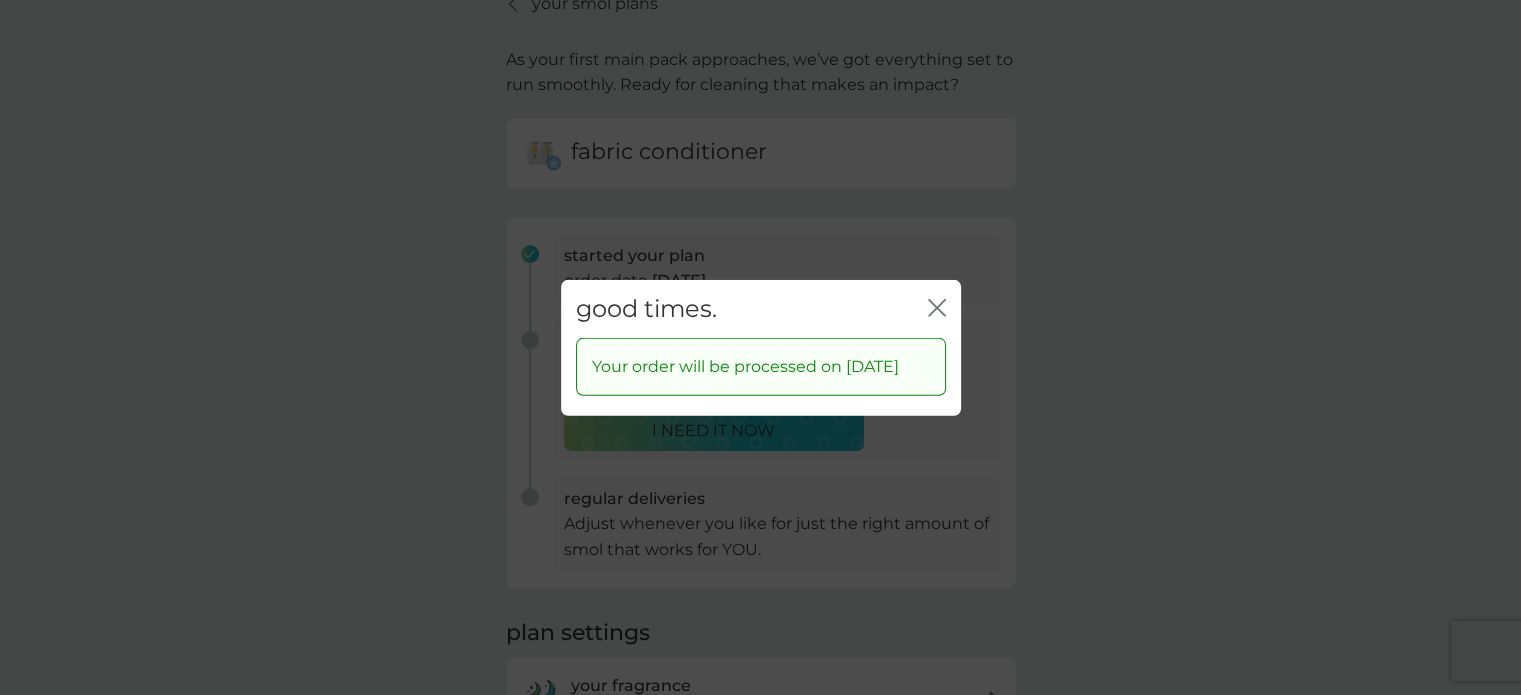 click 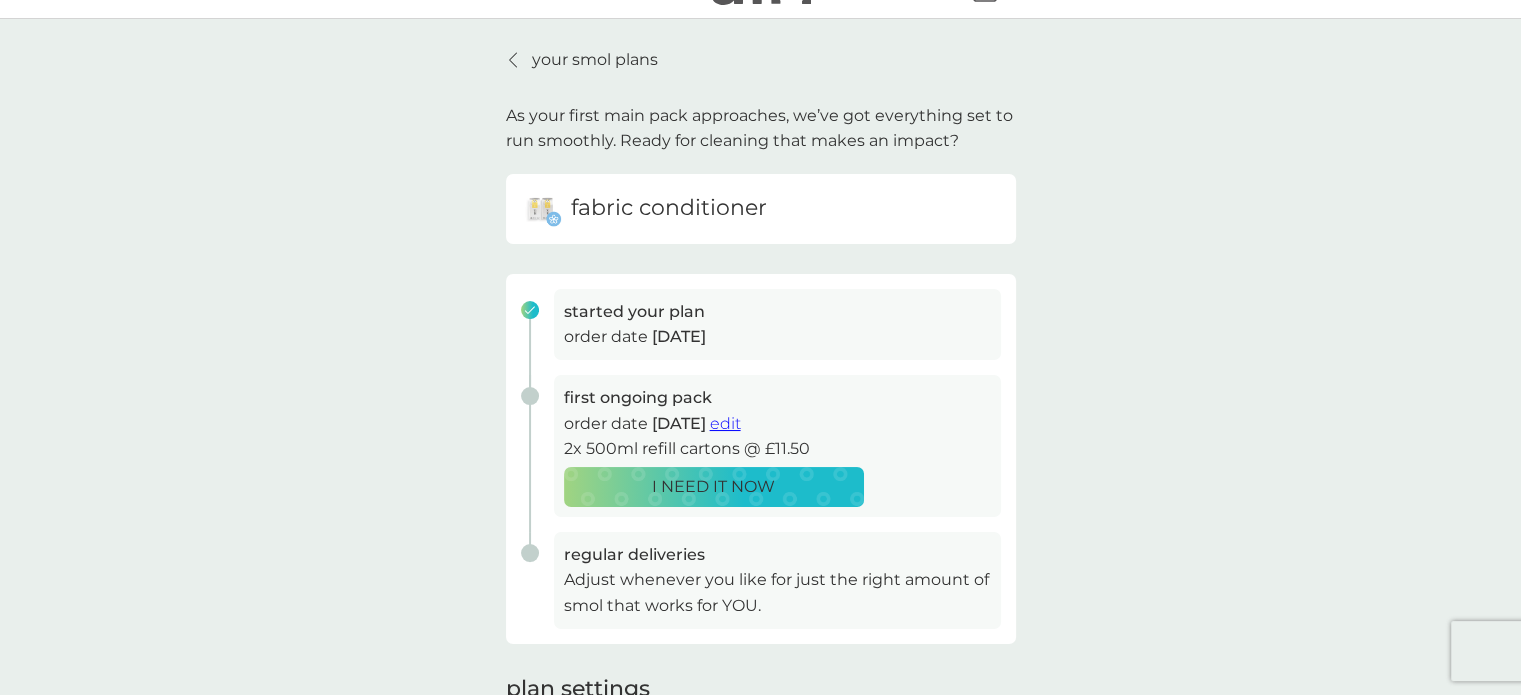 scroll, scrollTop: 0, scrollLeft: 0, axis: both 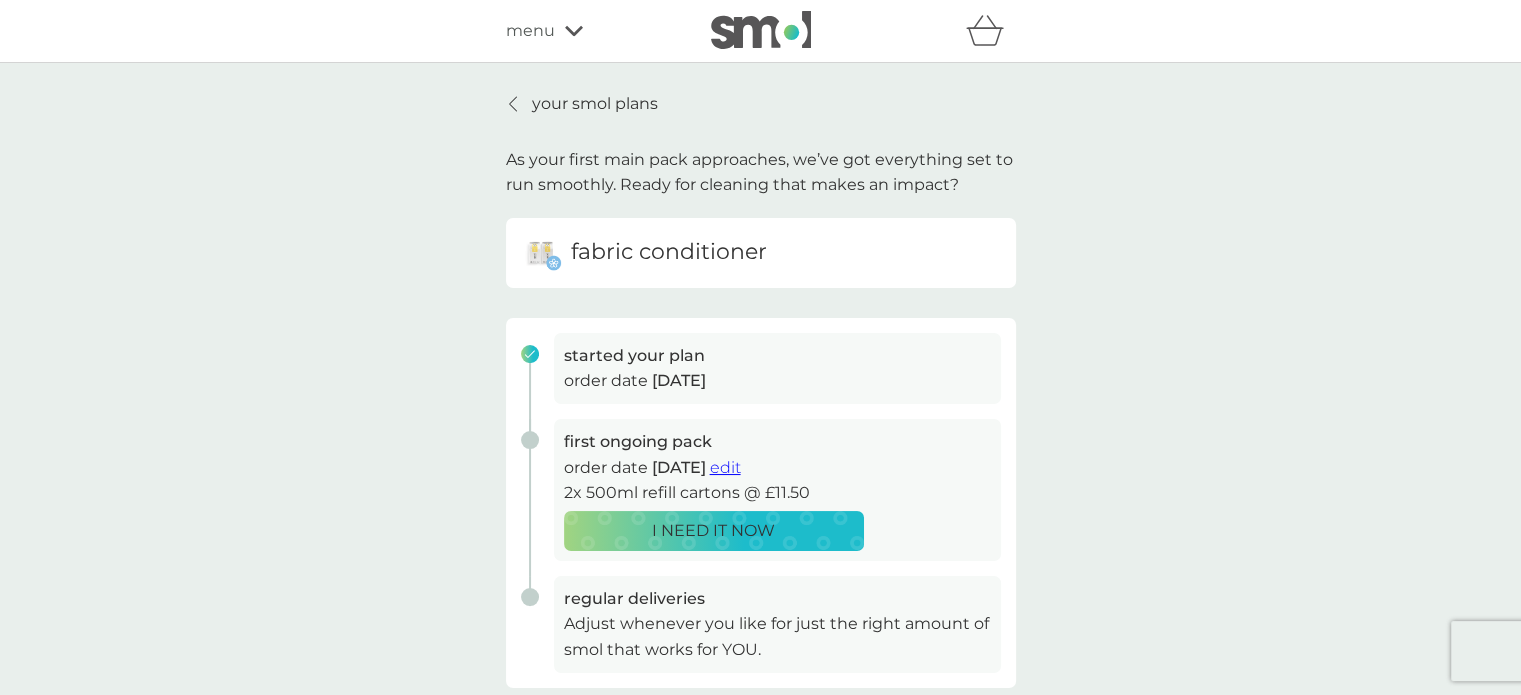 click on "your smol plans" at bounding box center (595, 104) 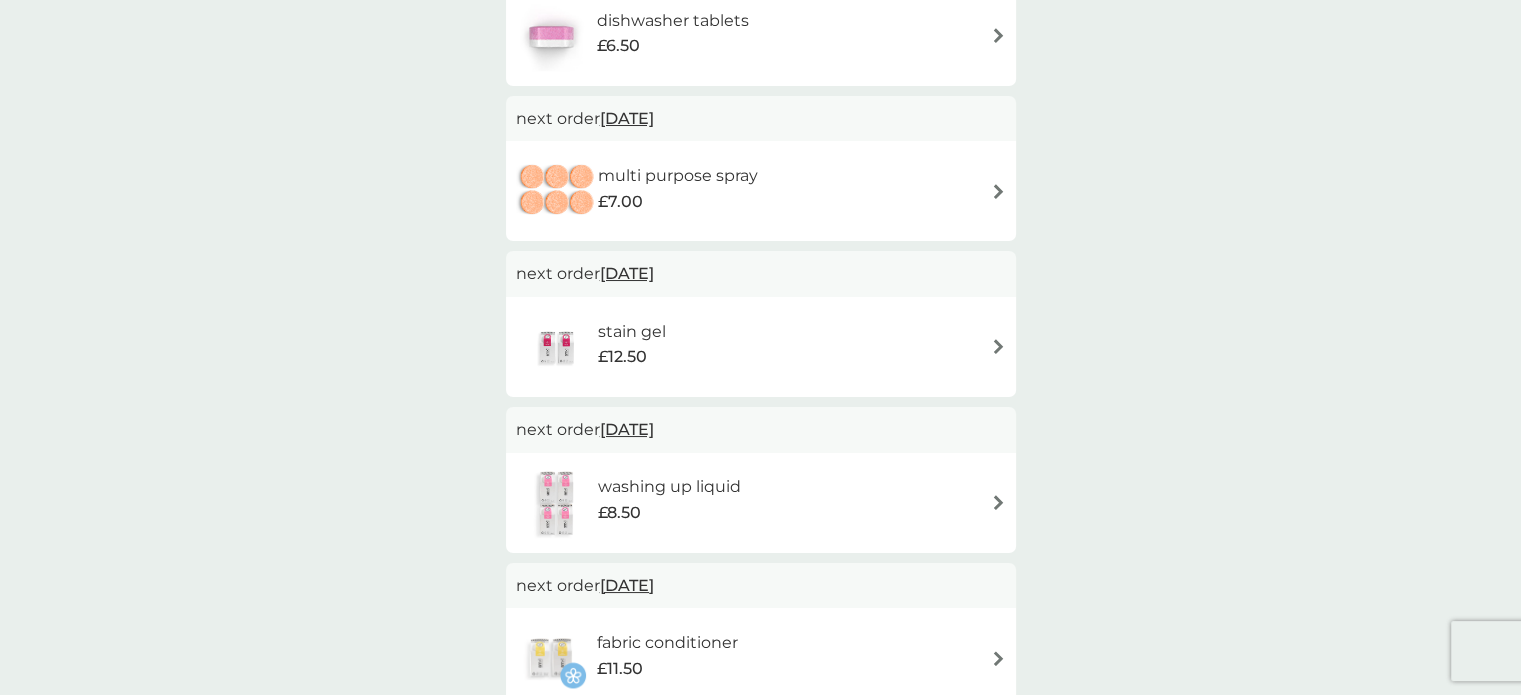 scroll, scrollTop: 400, scrollLeft: 0, axis: vertical 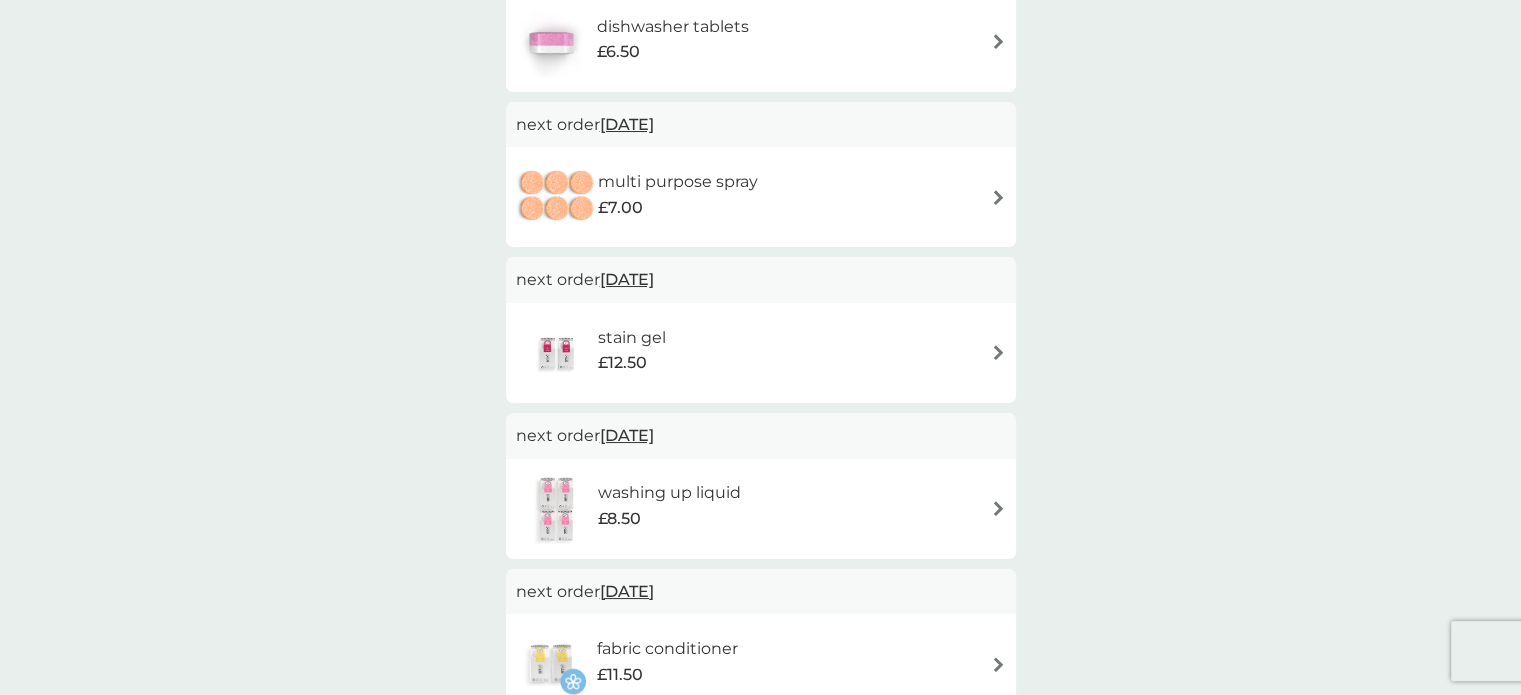 click at bounding box center (998, 352) 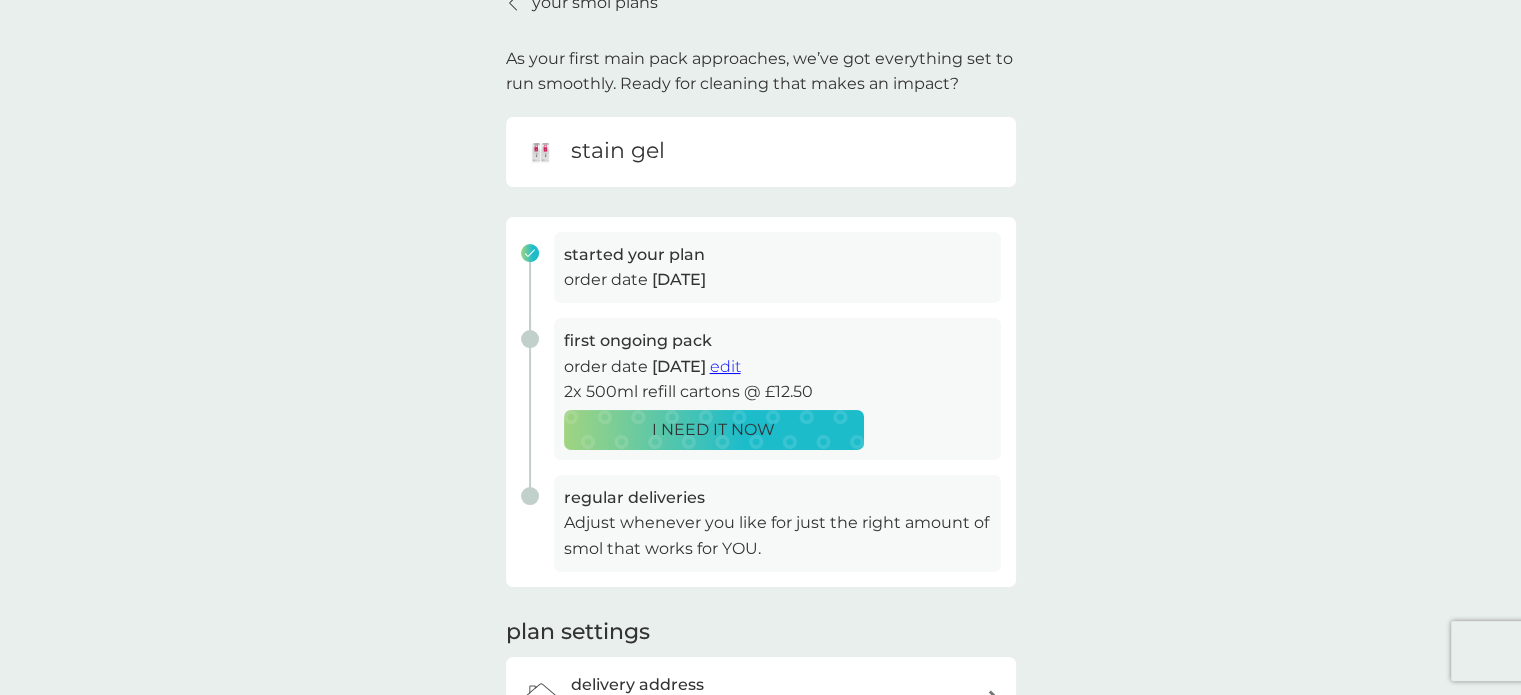 scroll, scrollTop: 100, scrollLeft: 0, axis: vertical 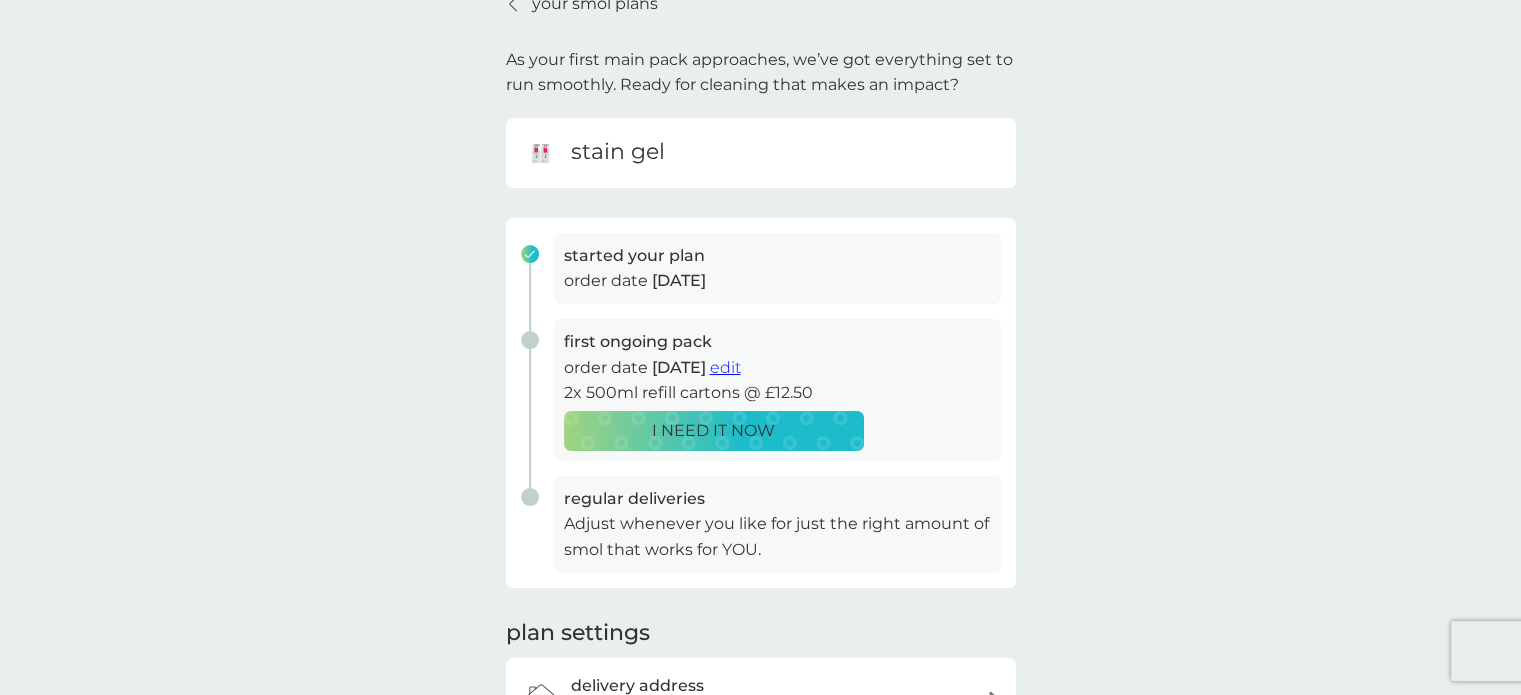 click on "your smol plans As your first main pack approaches, we’ve got everything set to run smoothly. Ready for cleaning that makes an impact? stain gel started your plan order date   29 Jun 2025 first ongoing pack order date   29 Aug 2025   edit 2x 500ml refill cartons @ £12.50 I NEED IT NOW regular deliveries Adjust whenever you like for just the right amount of smol that works for YOU. plan settings delivery address Flat 14, The Sycamores, 4 North Avenue, Leicester, LE2 1TL cancel plan" at bounding box center [760, 393] 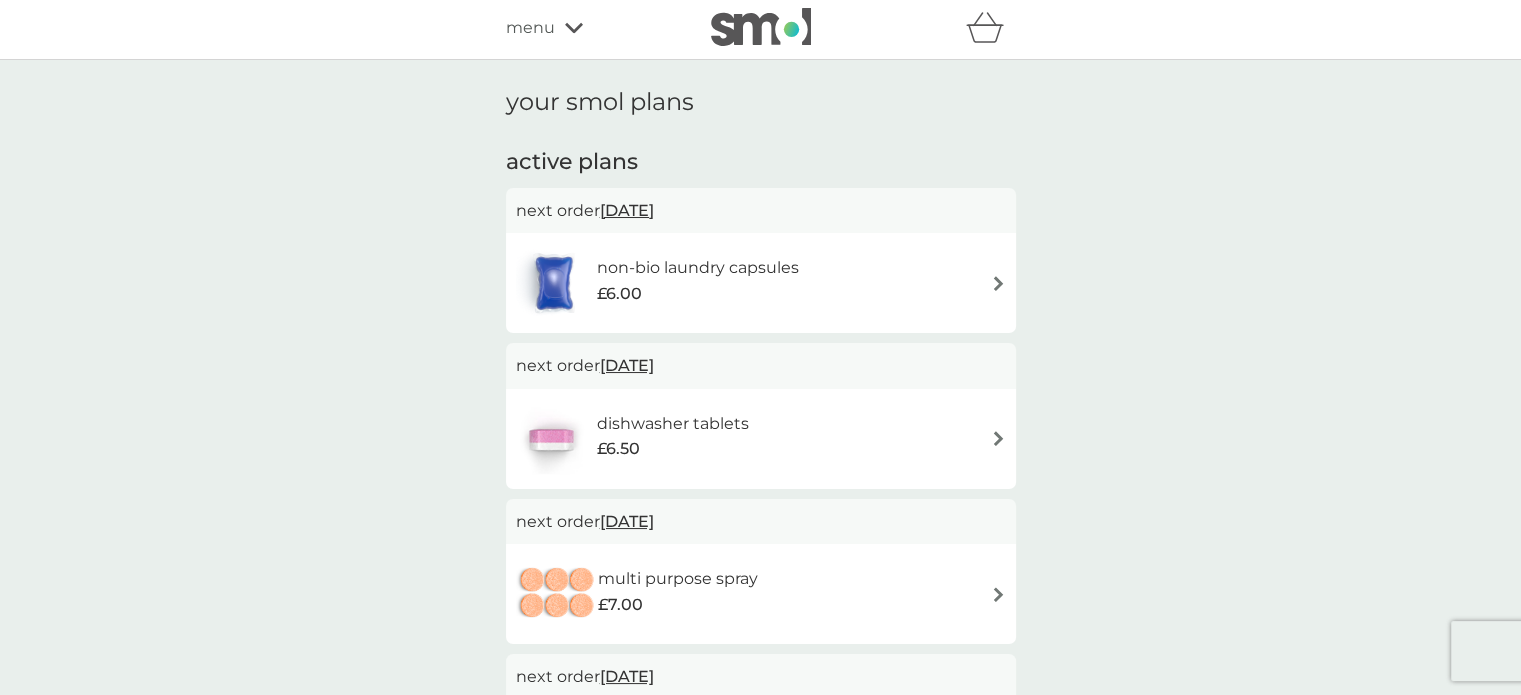 scroll, scrollTop: 0, scrollLeft: 0, axis: both 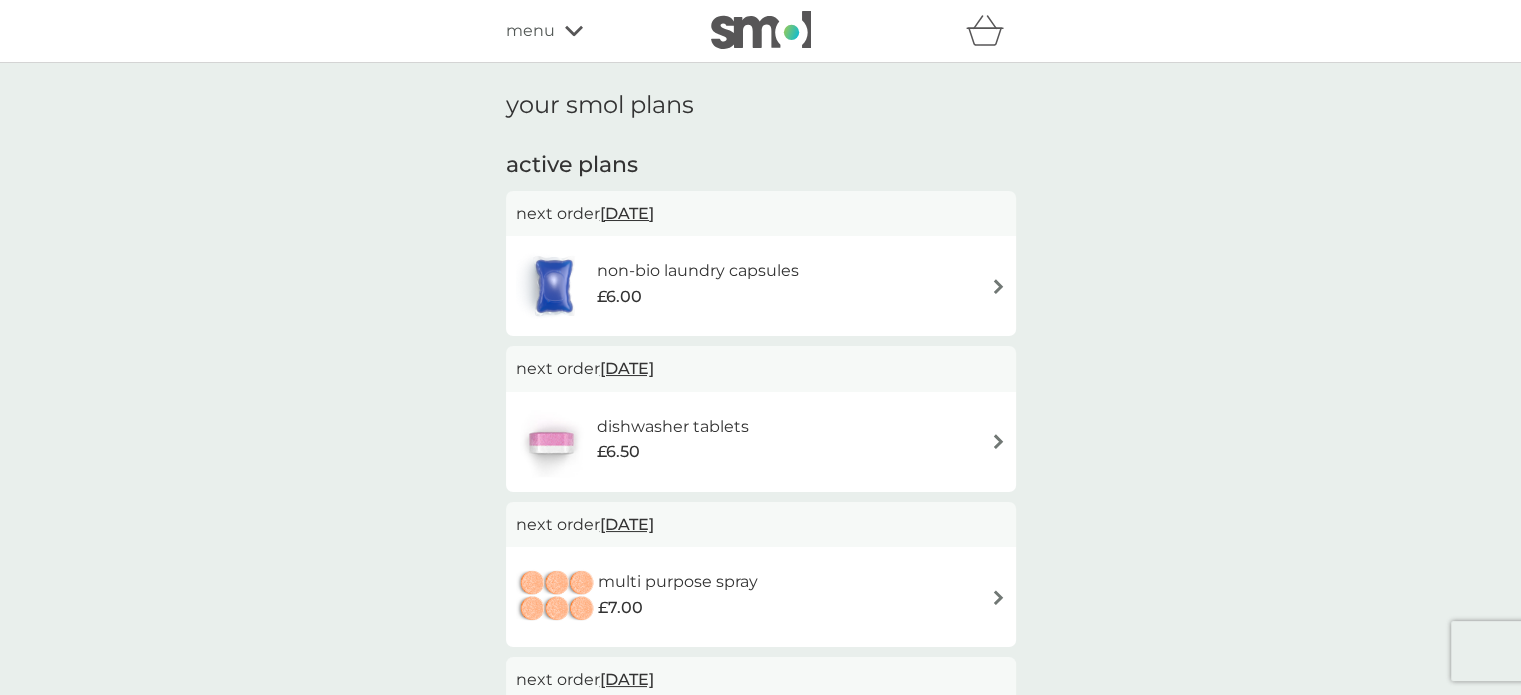 click 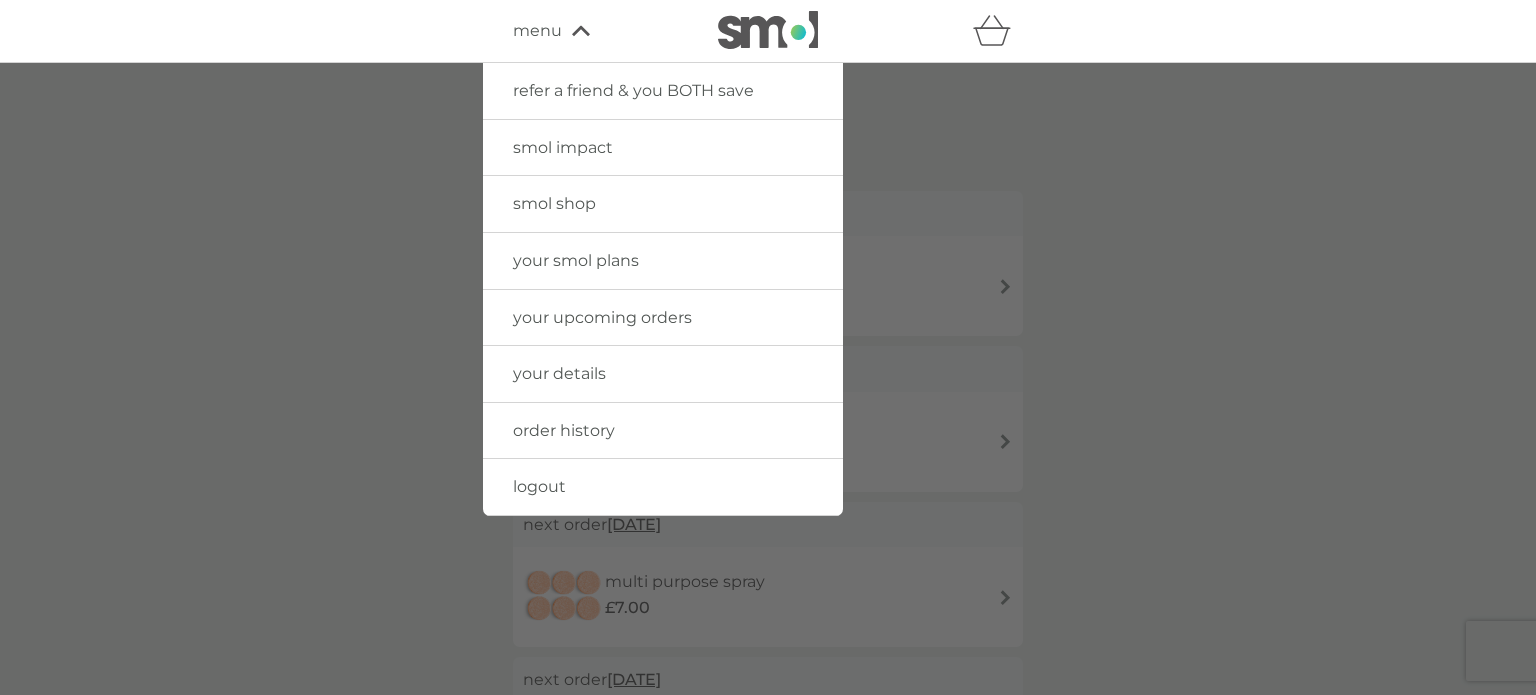 click at bounding box center [768, 410] 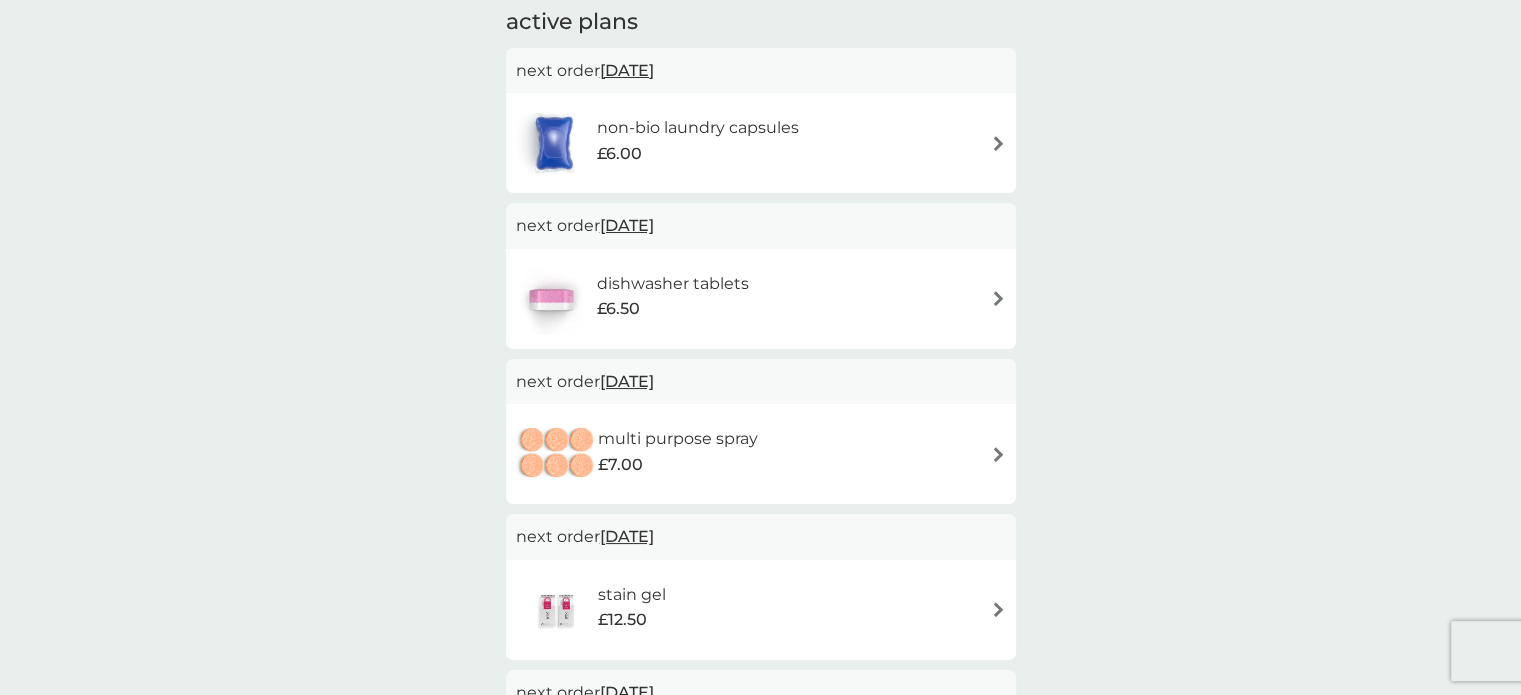 scroll, scrollTop: 0, scrollLeft: 0, axis: both 